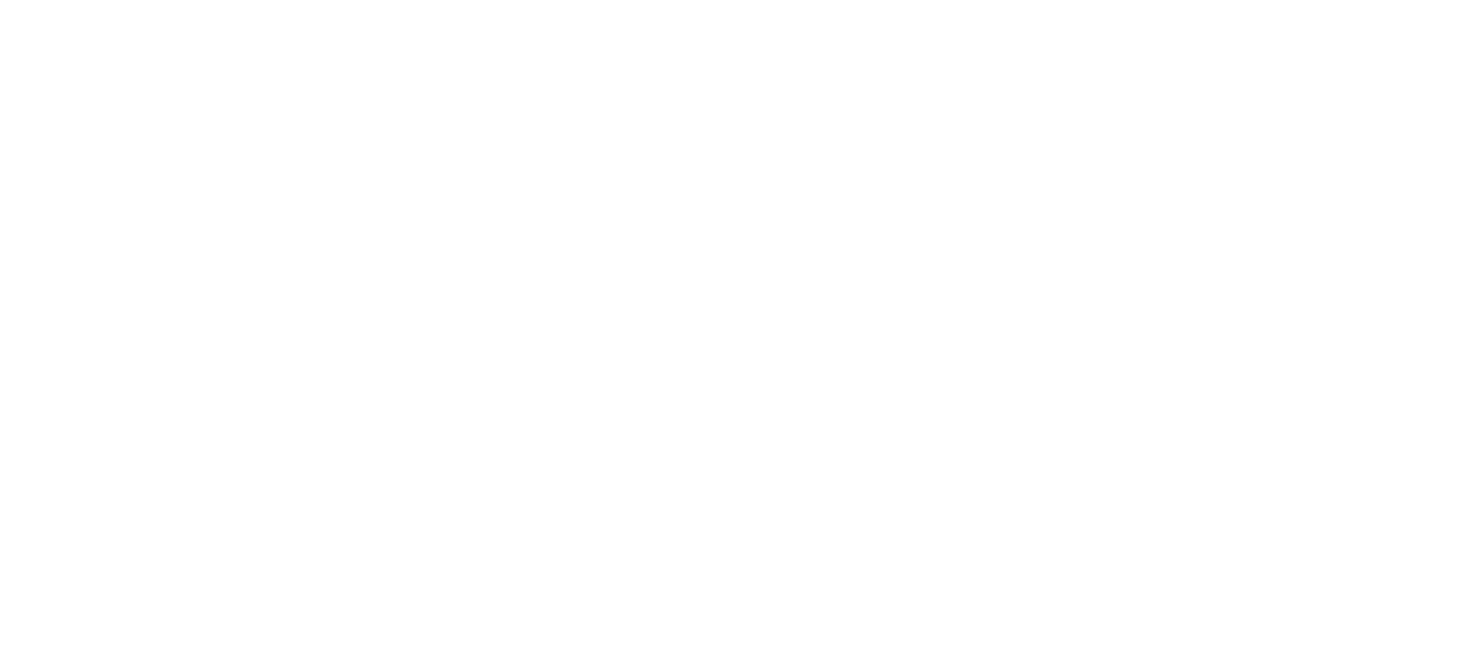 scroll, scrollTop: 0, scrollLeft: 0, axis: both 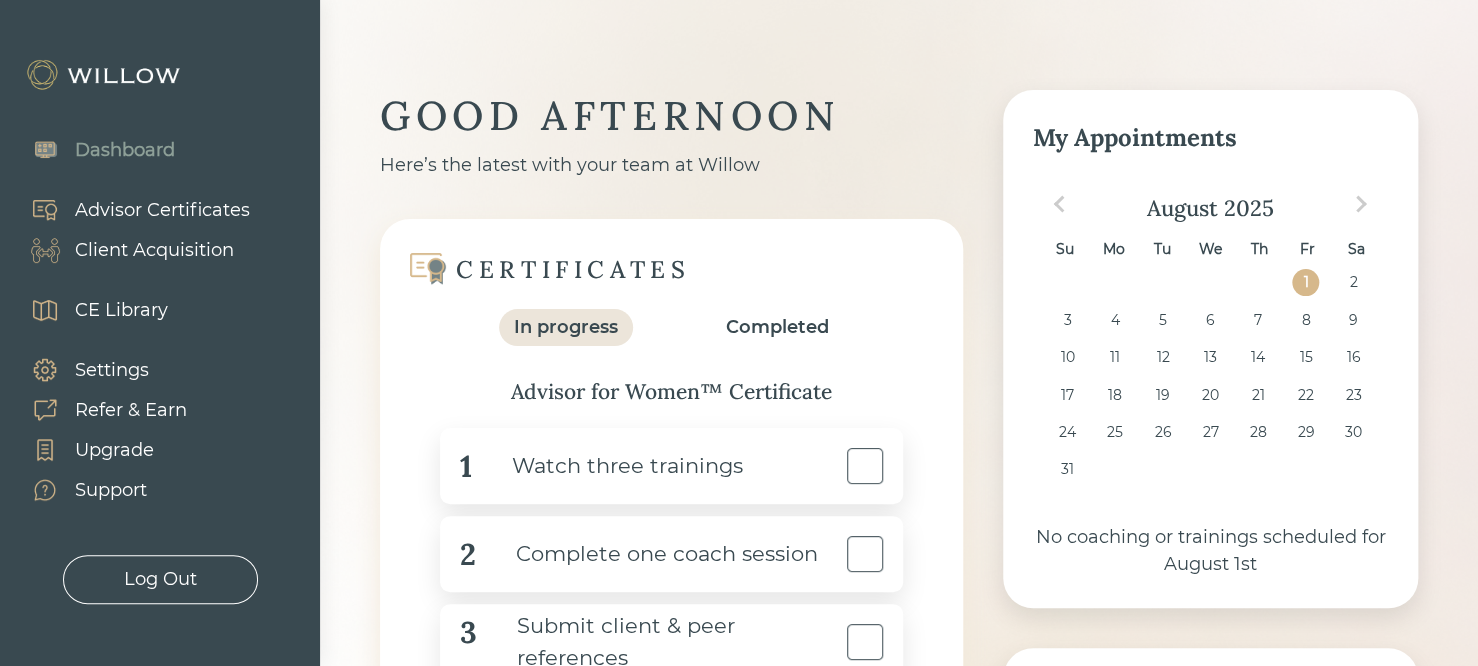 click on "Advisor Certificates" at bounding box center (162, 210) 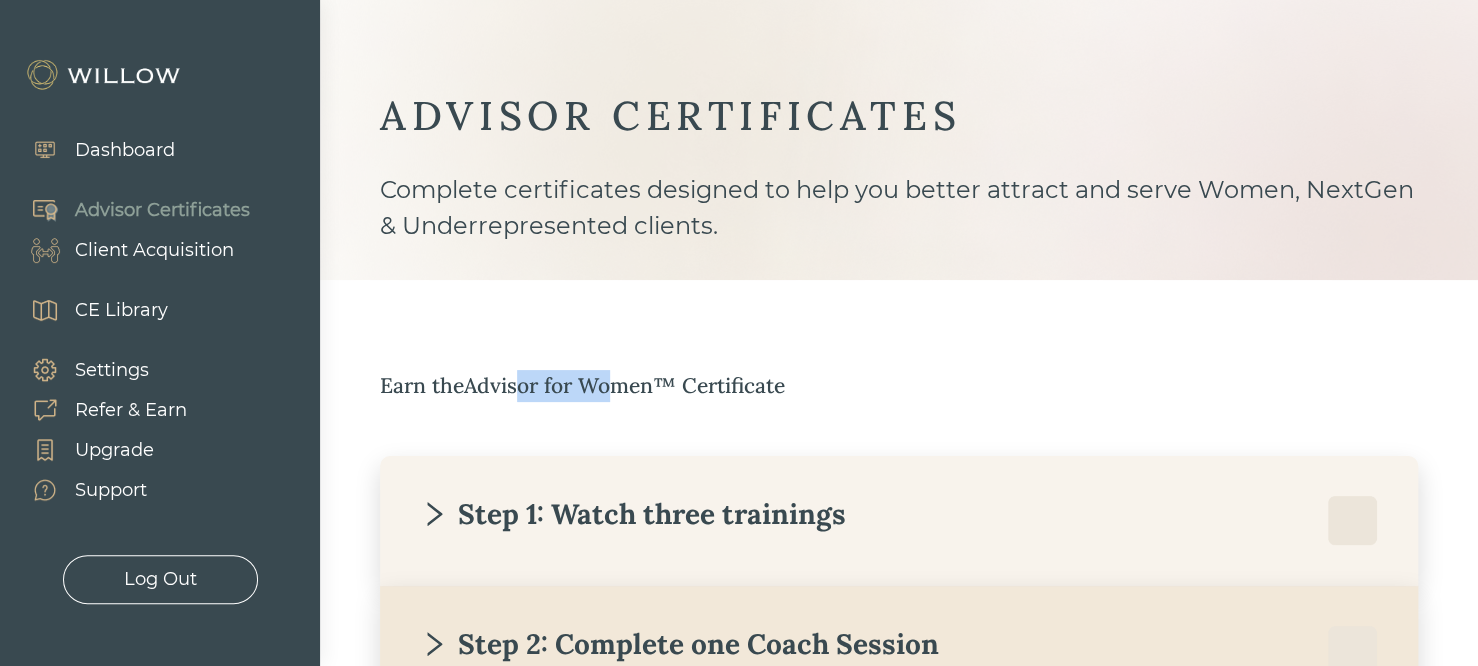 drag, startPoint x: 524, startPoint y: 378, endPoint x: 610, endPoint y: 381, distance: 86.05231 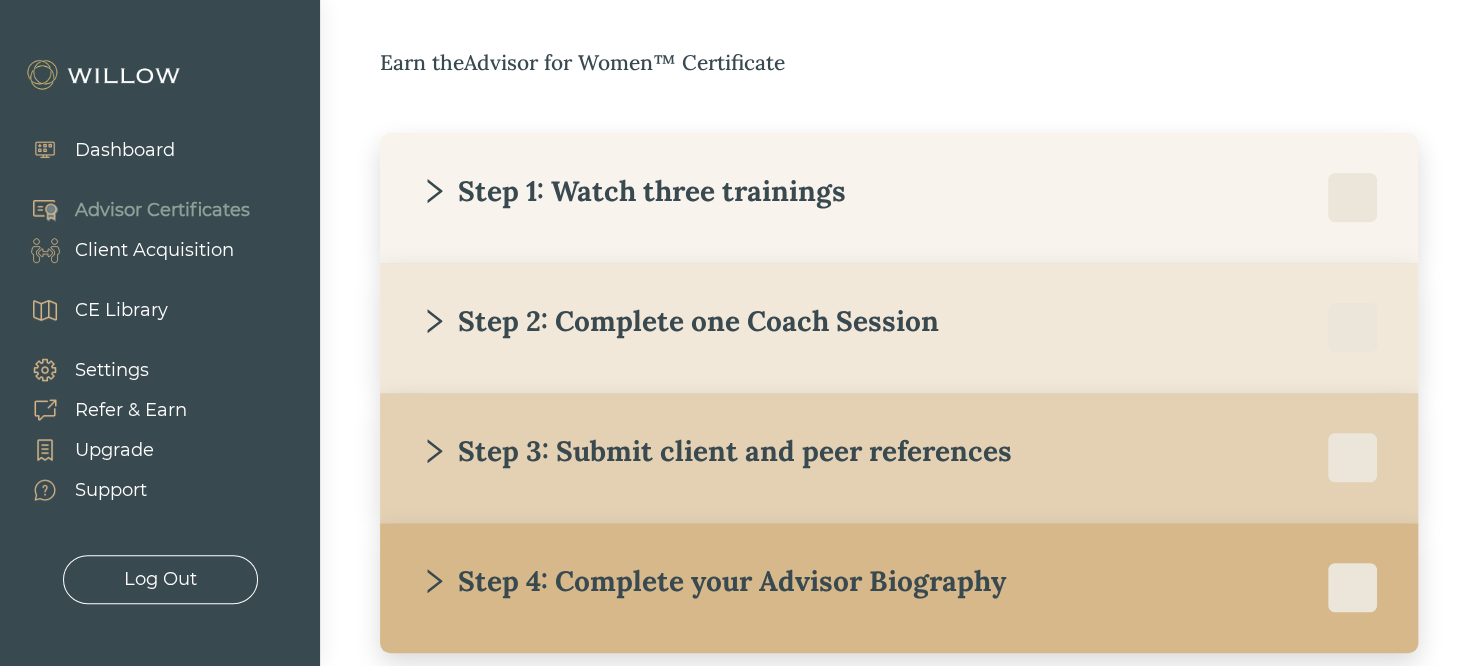 scroll, scrollTop: 360, scrollLeft: 0, axis: vertical 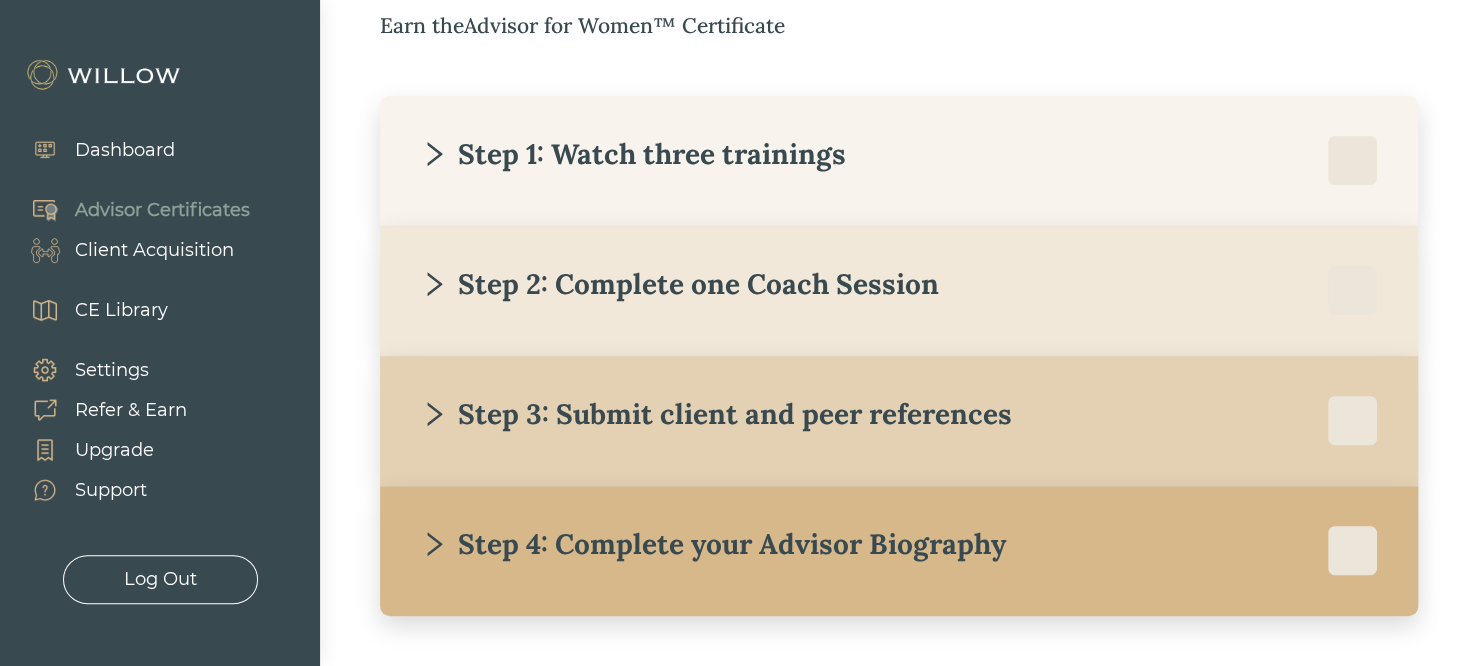 click on "Step 1: Watch three trainings" at bounding box center (899, 161) 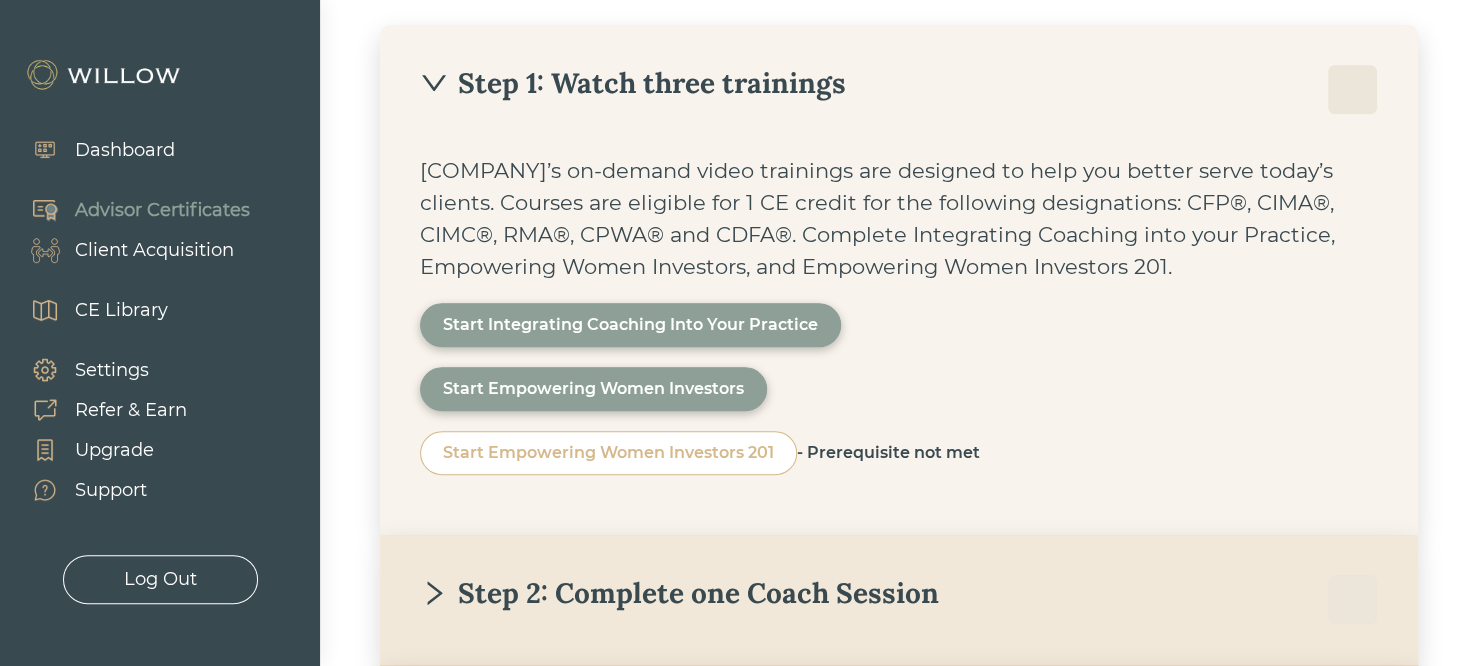 scroll, scrollTop: 480, scrollLeft: 0, axis: vertical 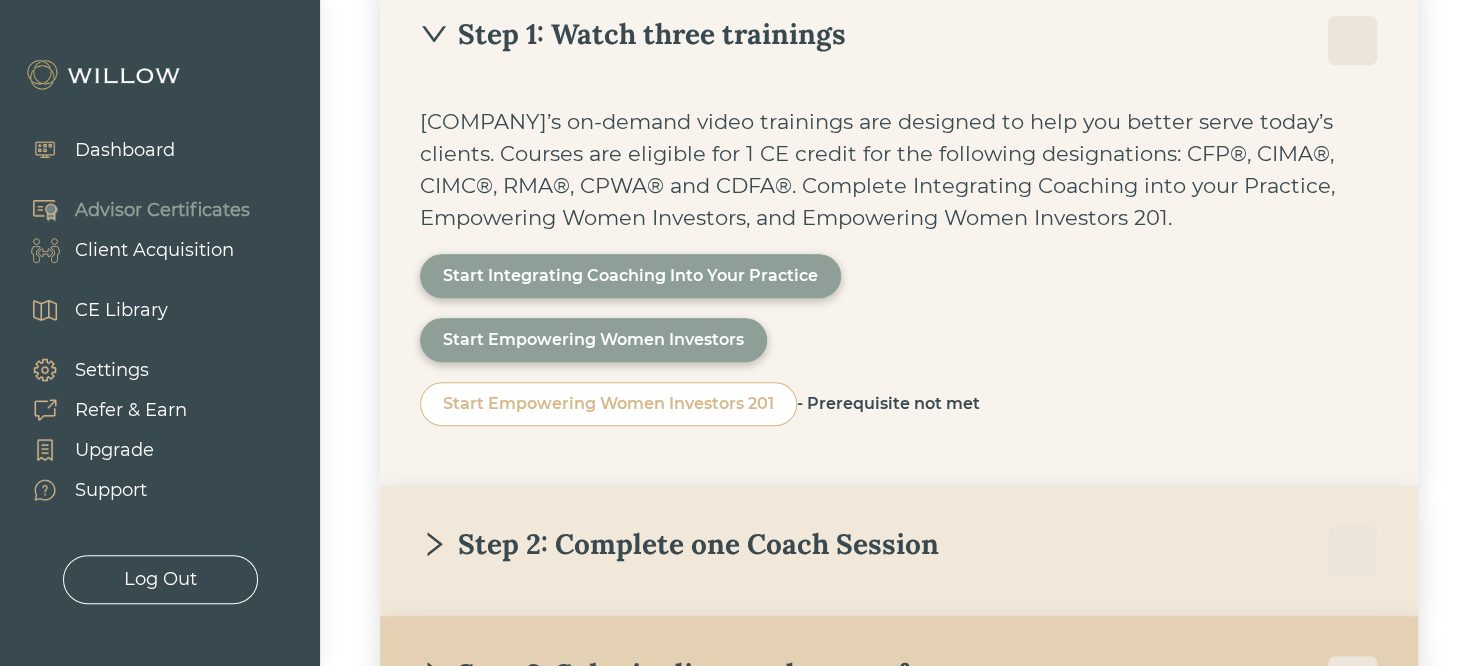 click on "Step 1: Watch three trainings" at bounding box center (633, 34) 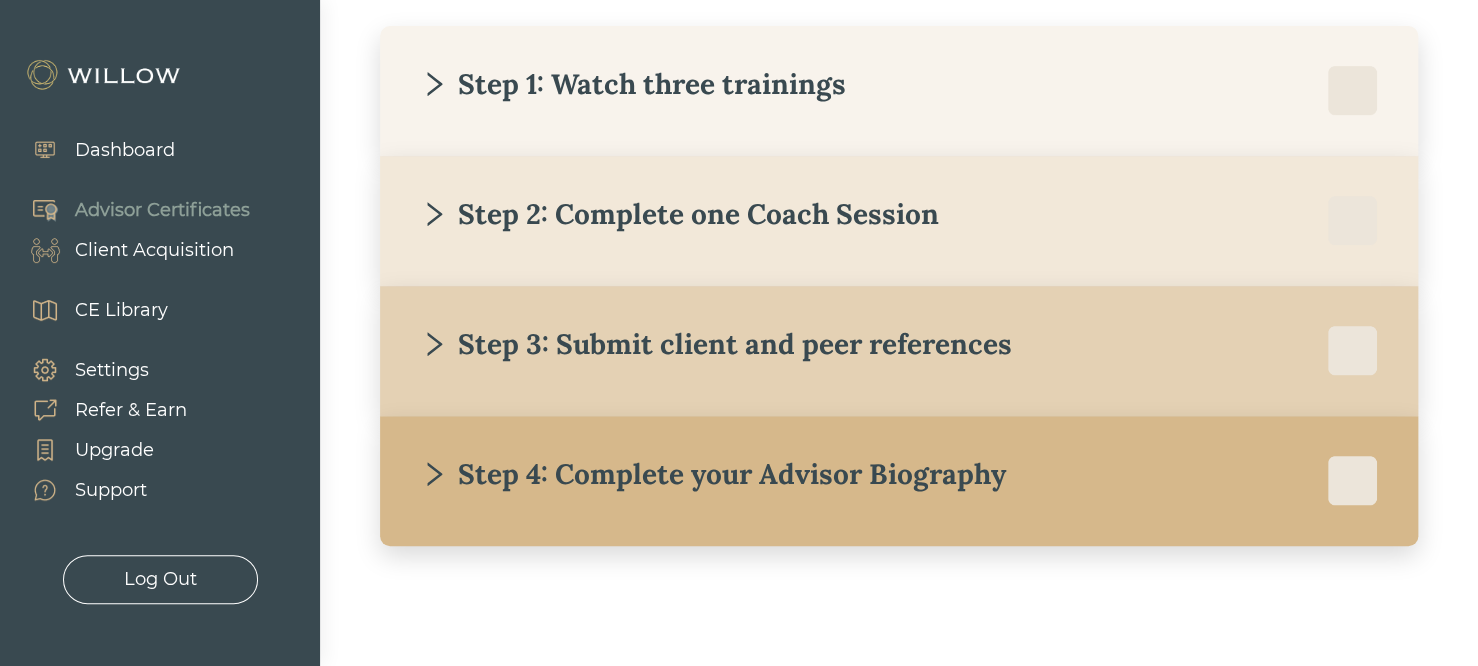 click on "Step 2: Complete one Coach Session" at bounding box center [679, 214] 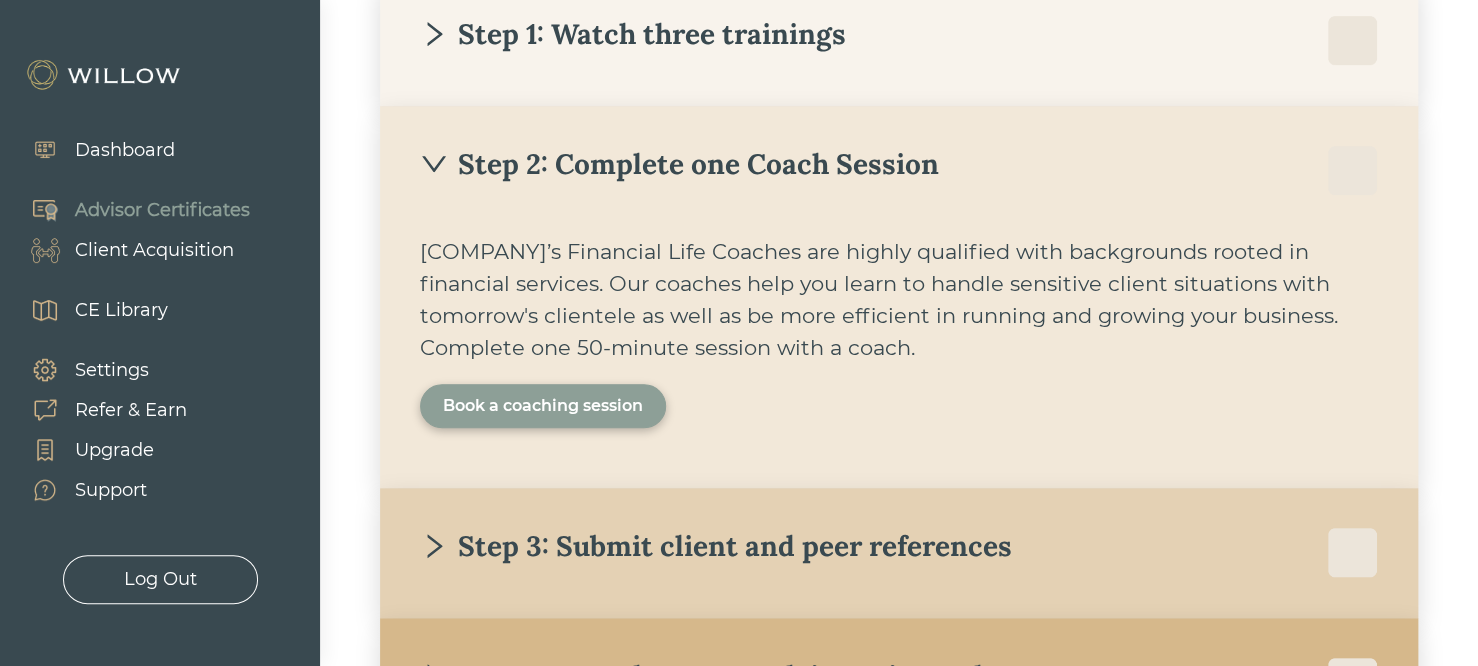 click on "Book a coaching session" at bounding box center (543, 406) 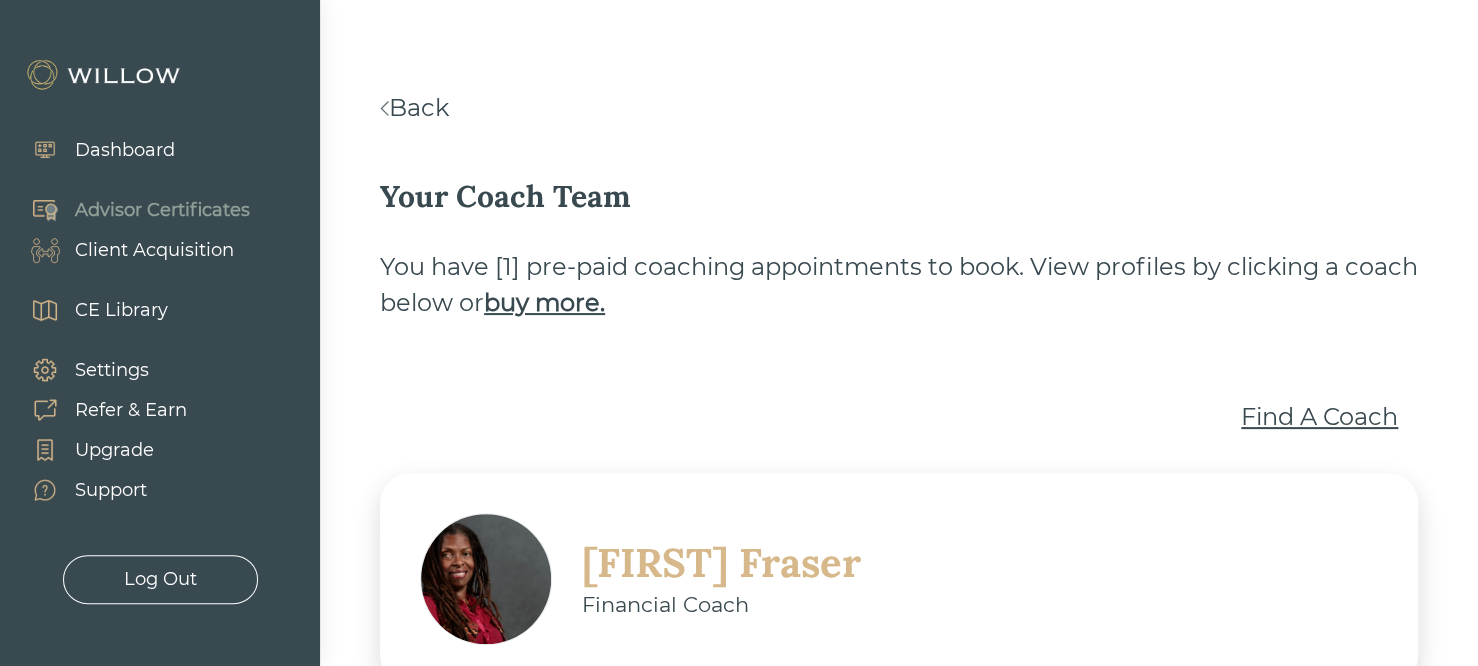 click on "Find A Coach" at bounding box center (1319, 417) 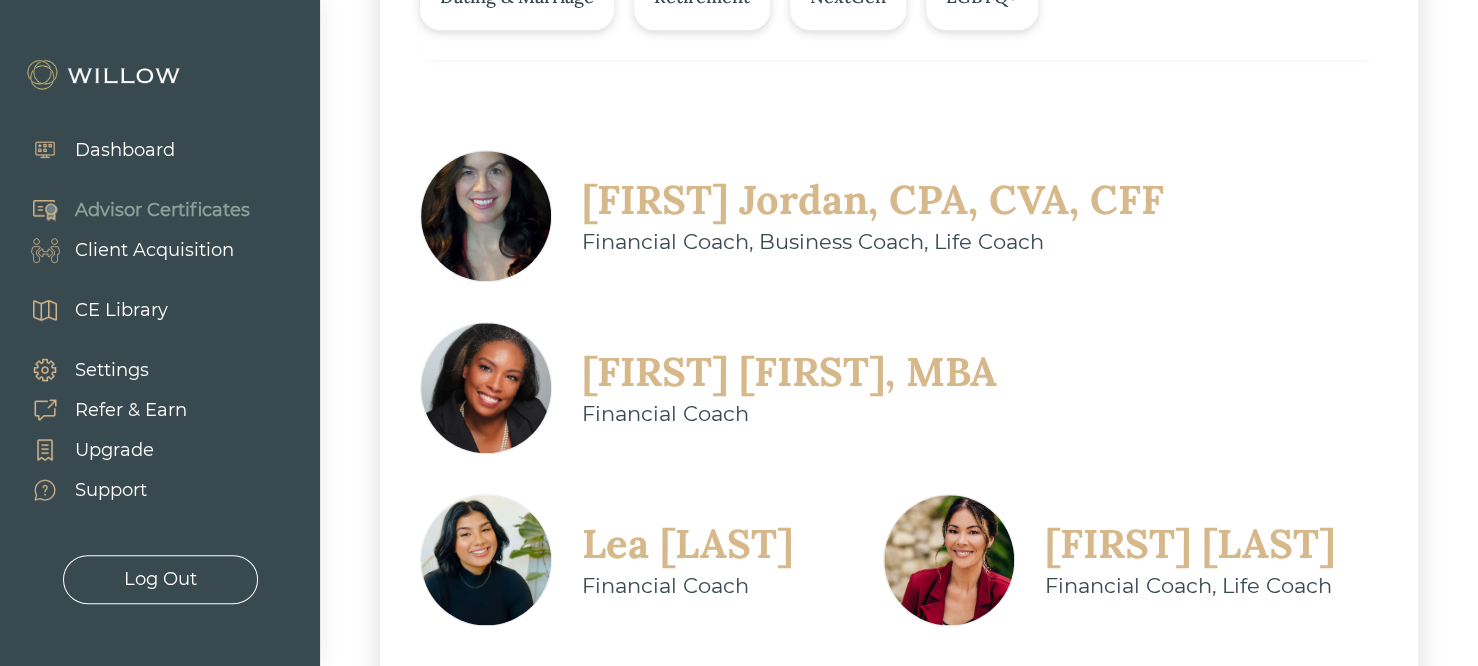 scroll, scrollTop: 600, scrollLeft: 0, axis: vertical 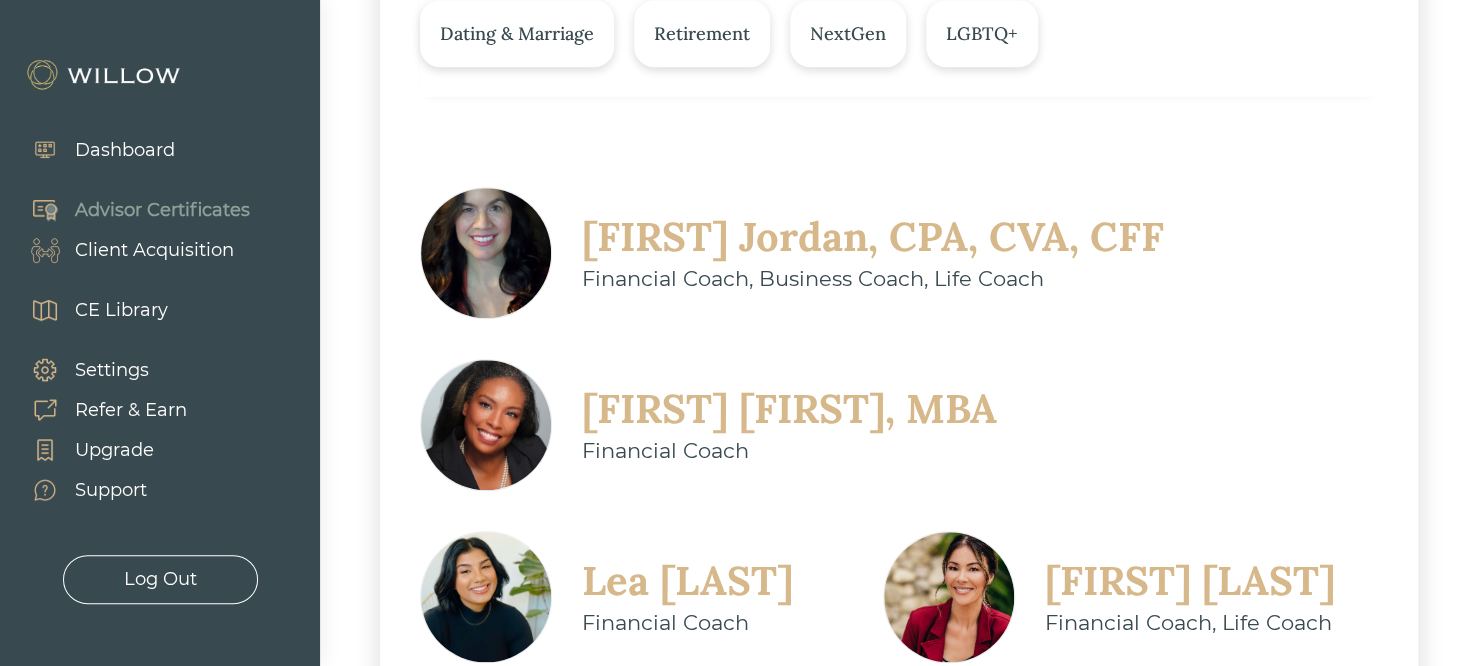 click on "Sherry   Jordan, CPA, CVA, CFF" at bounding box center (873, 237) 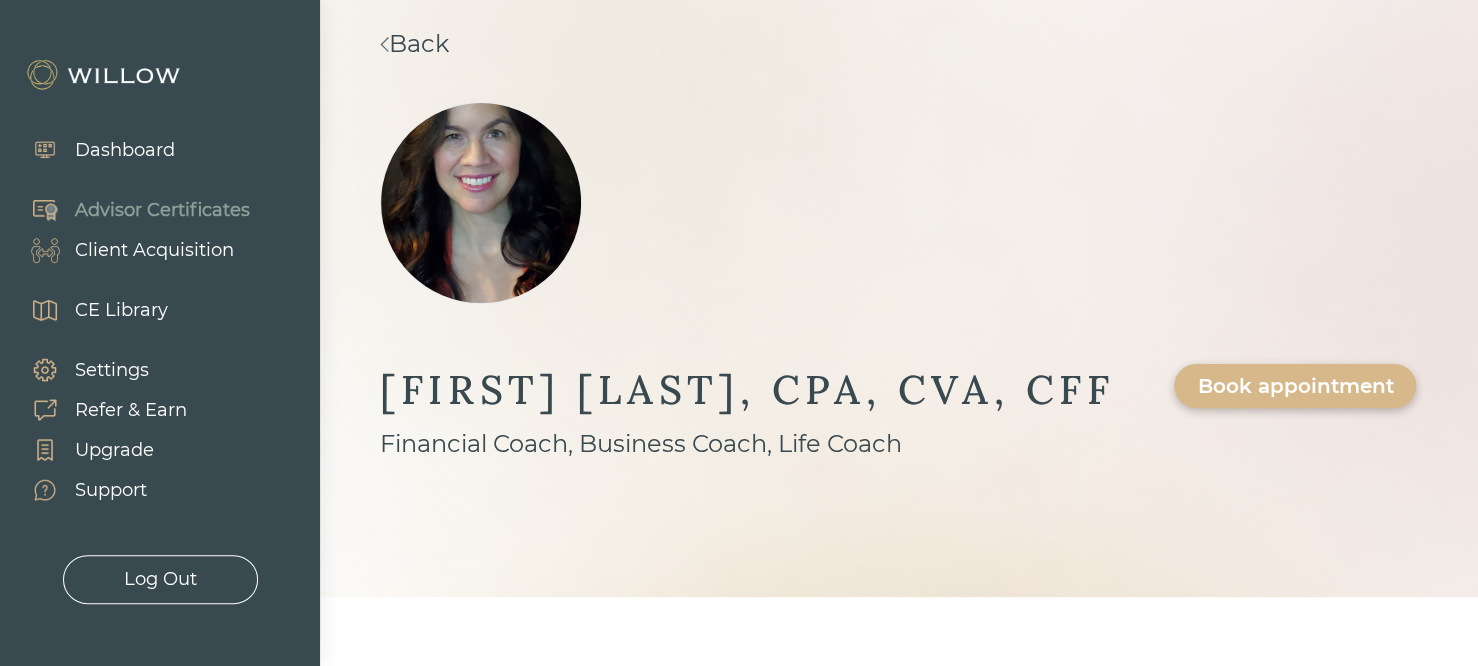 scroll, scrollTop: 0, scrollLeft: 0, axis: both 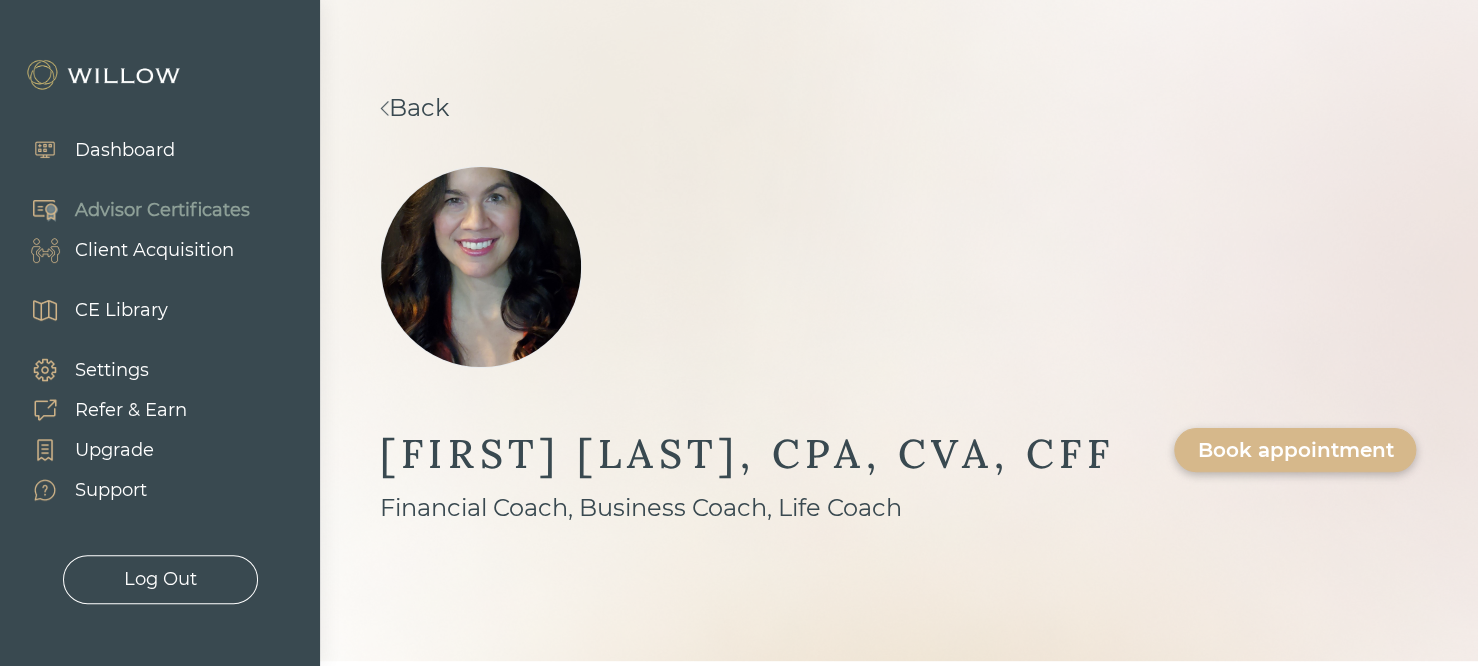 click on "Back" at bounding box center (414, 107) 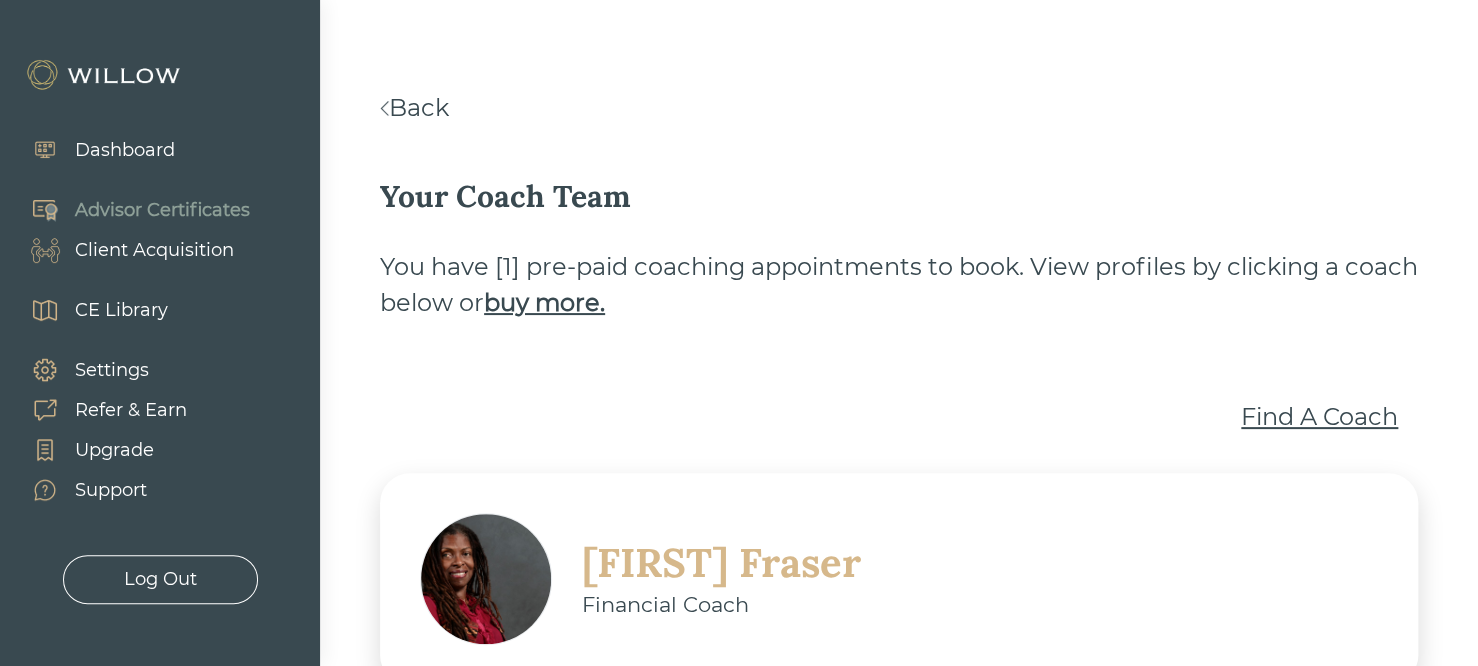 click on "Back" at bounding box center (414, 107) 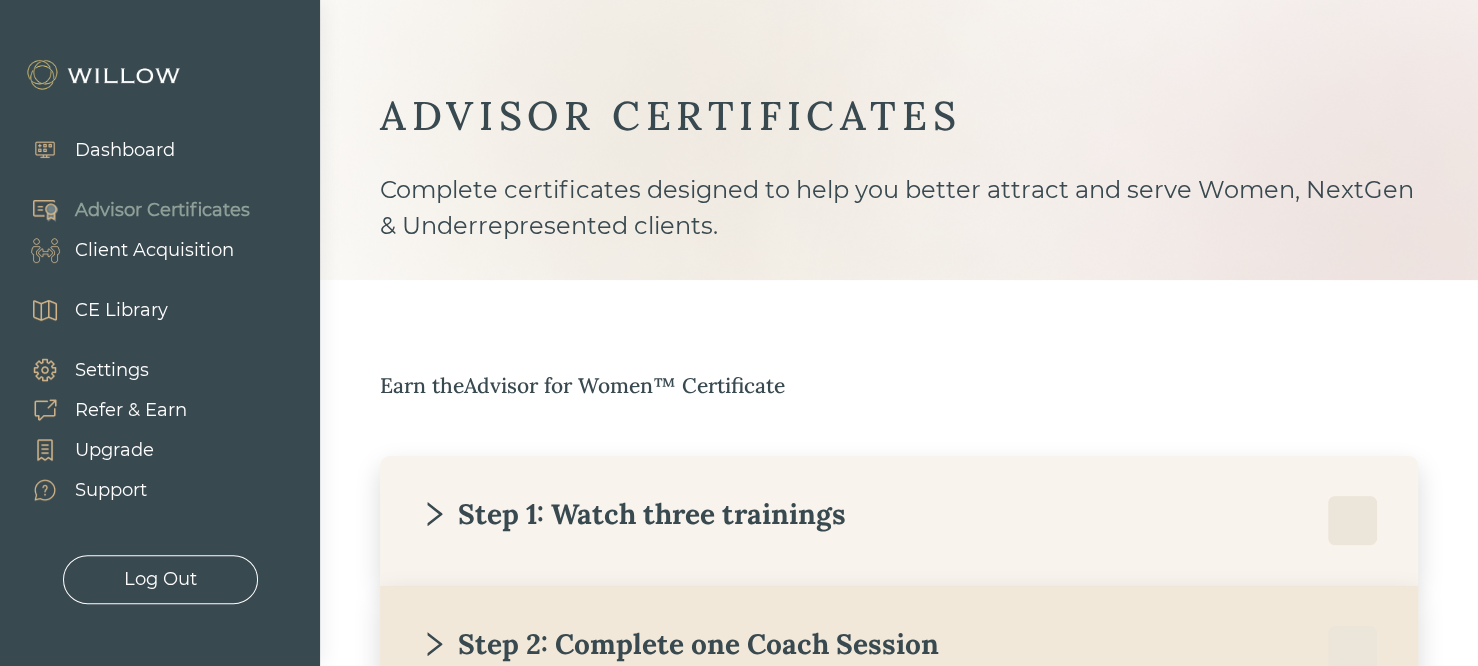 click on "Advisor Certificates" at bounding box center (162, 210) 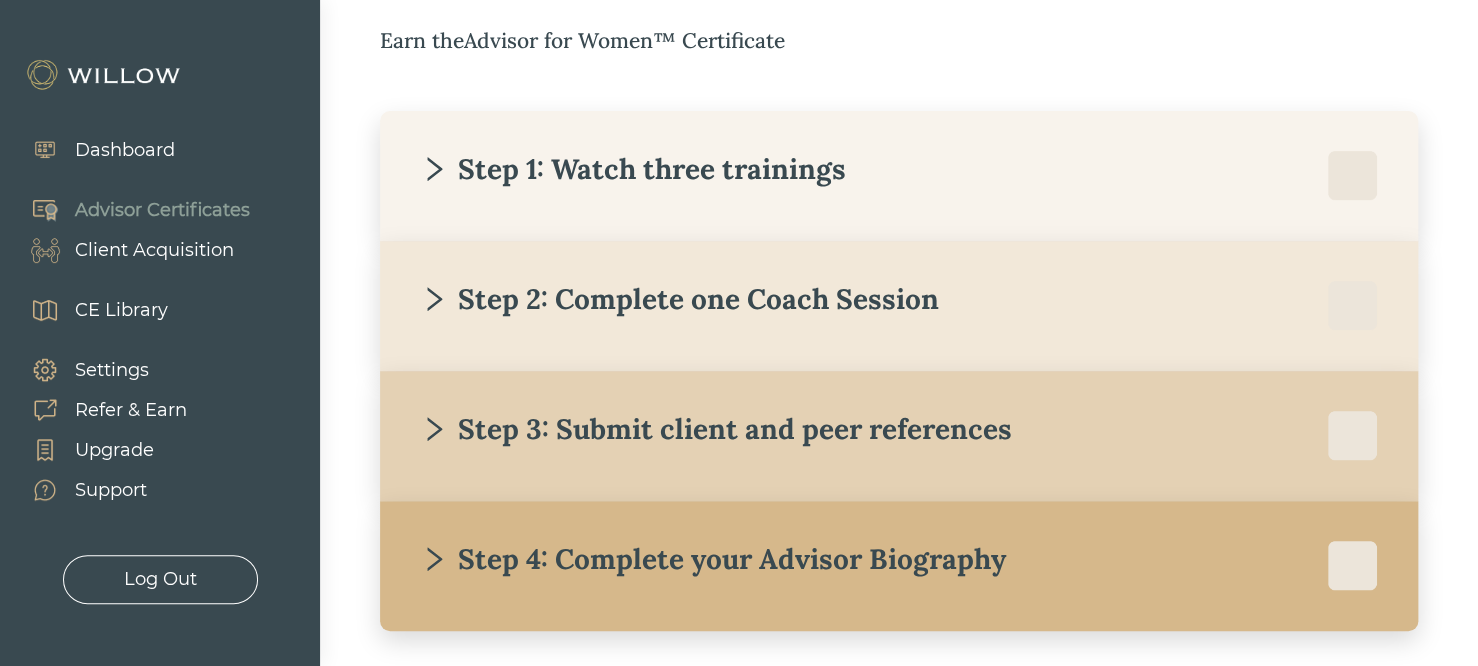 scroll, scrollTop: 360, scrollLeft: 0, axis: vertical 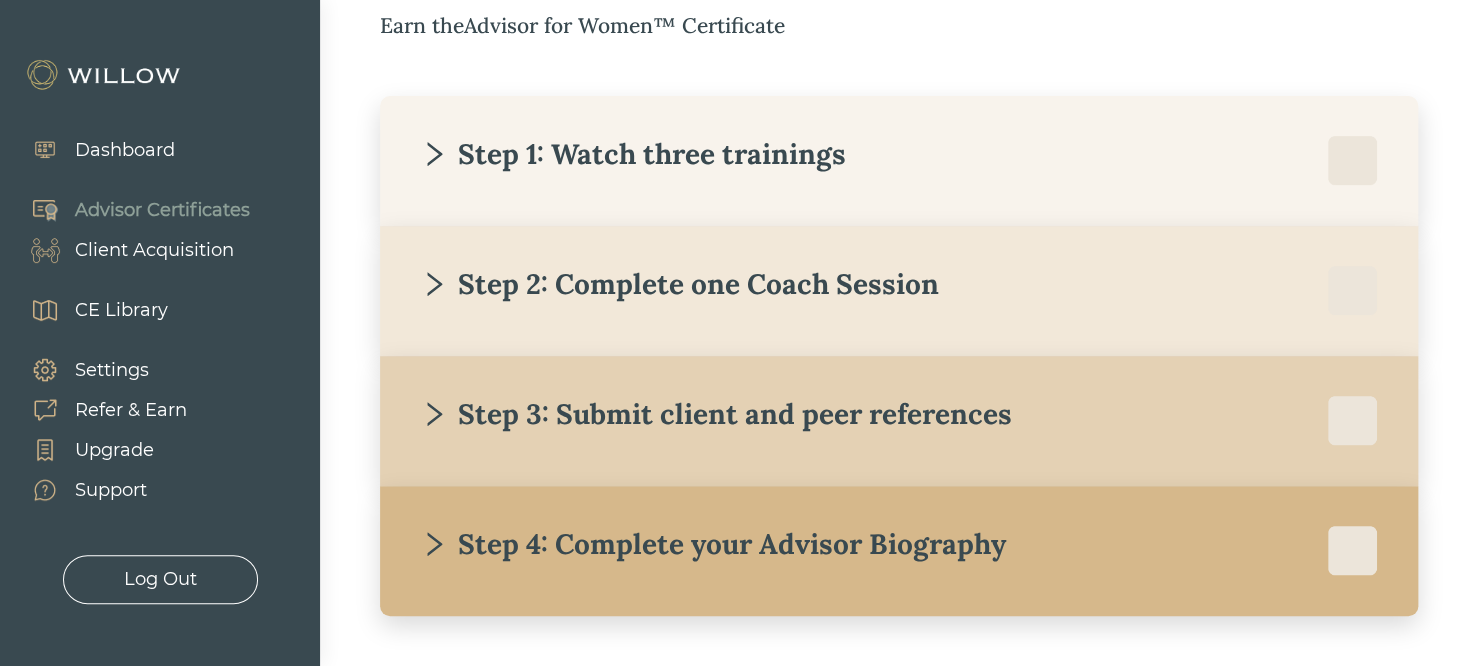 click on "Step 3: Submit client and peer references" at bounding box center [716, 414] 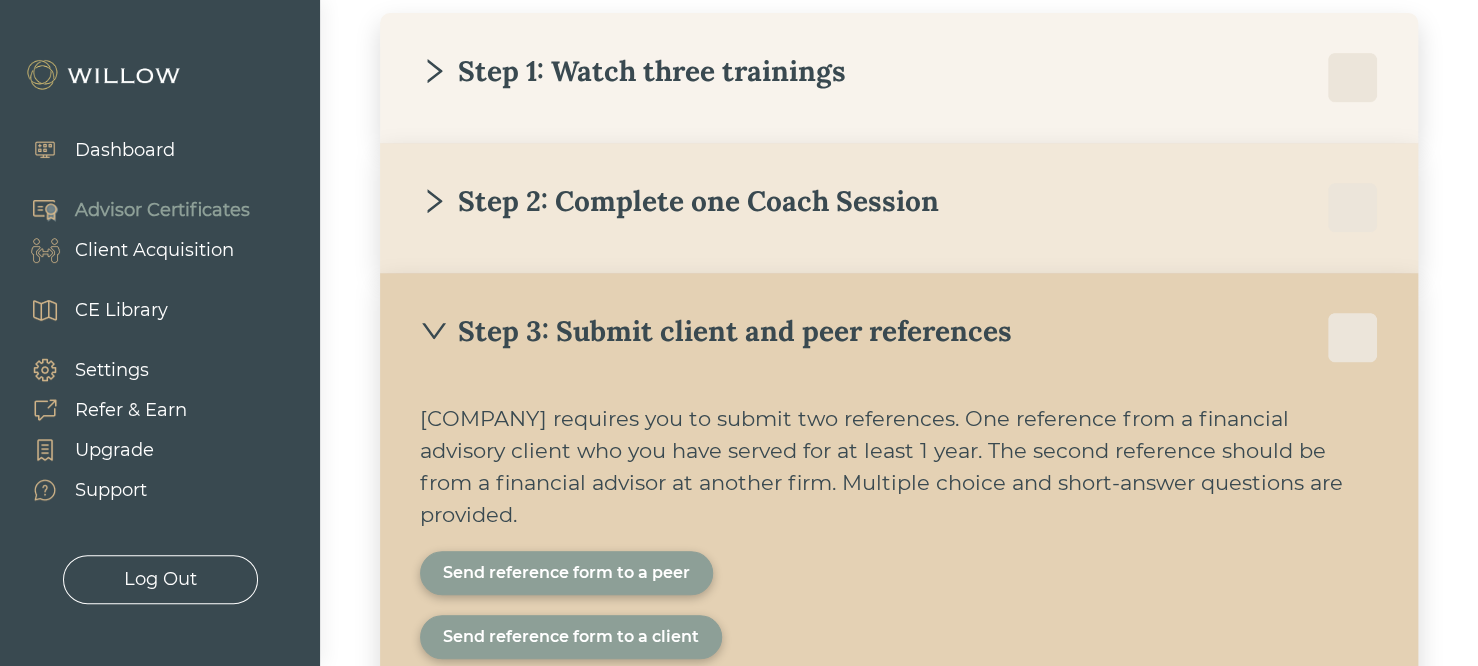 scroll, scrollTop: 480, scrollLeft: 0, axis: vertical 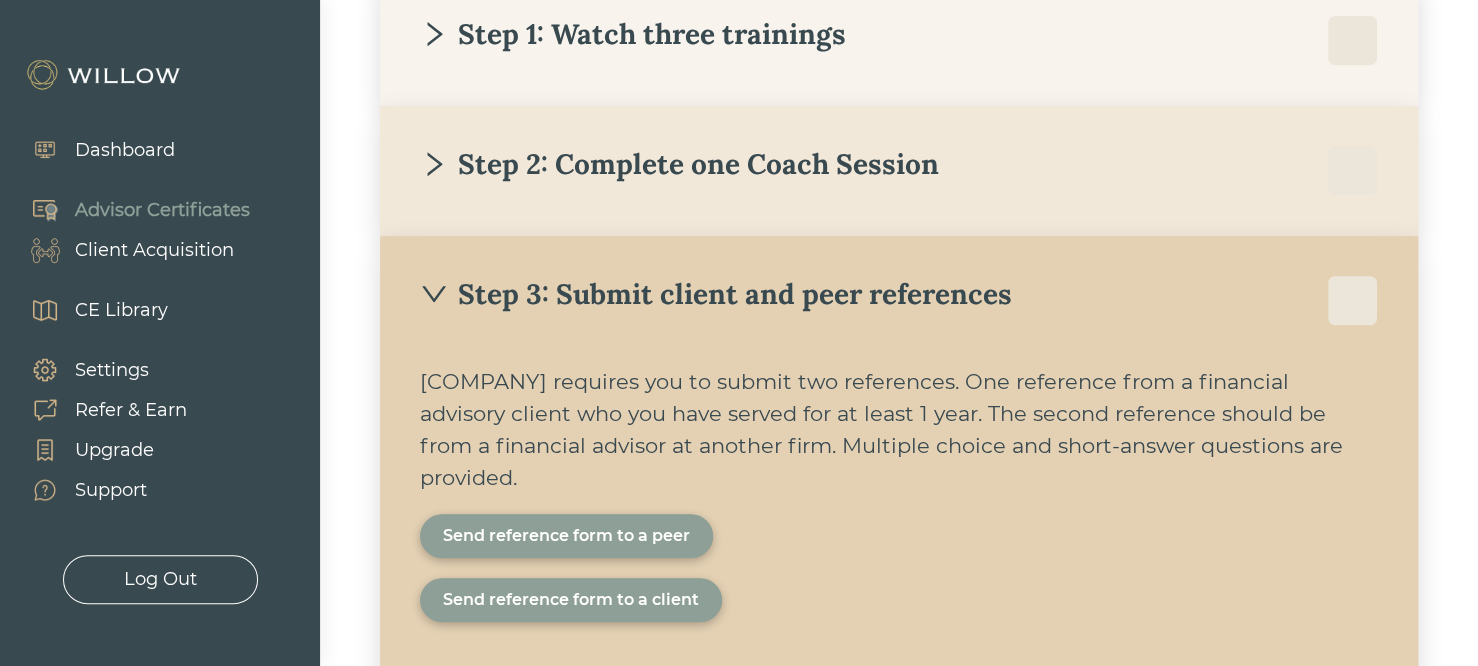 click on "Send reference form to a peer" at bounding box center (566, 536) 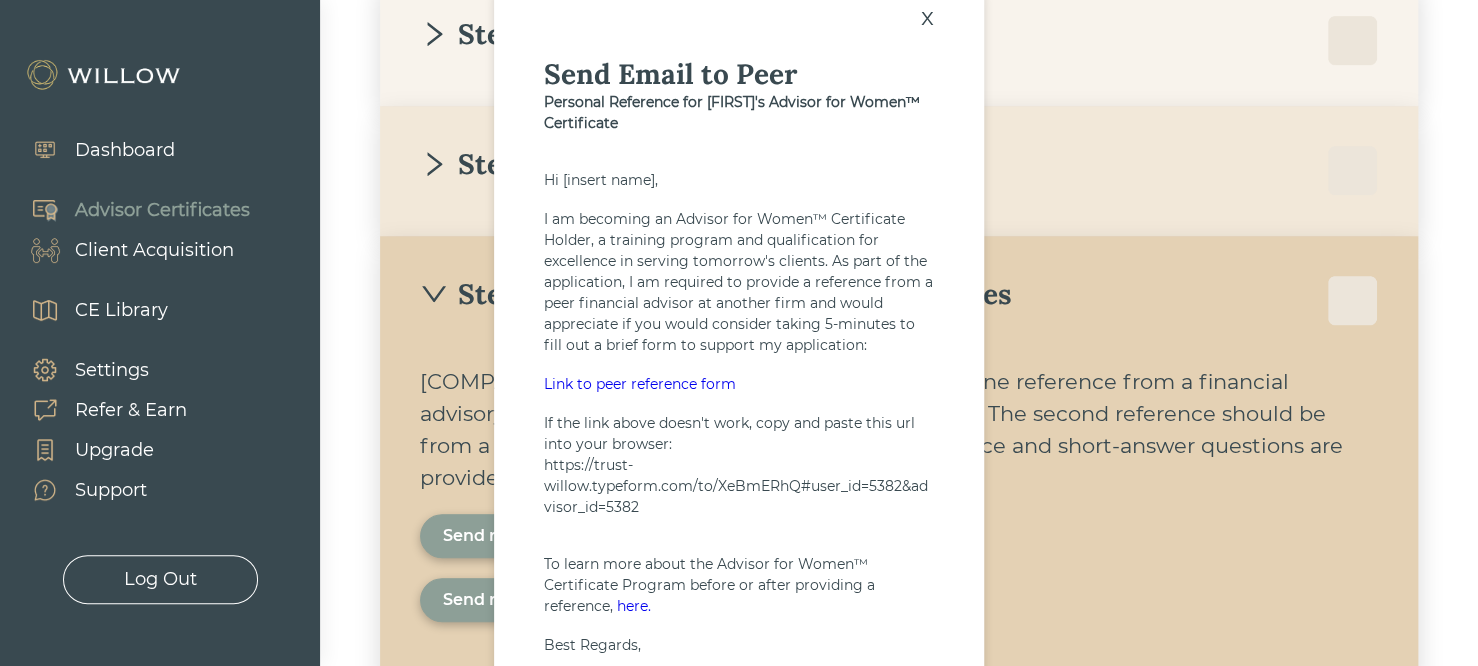 click on "x" at bounding box center [927, 17] 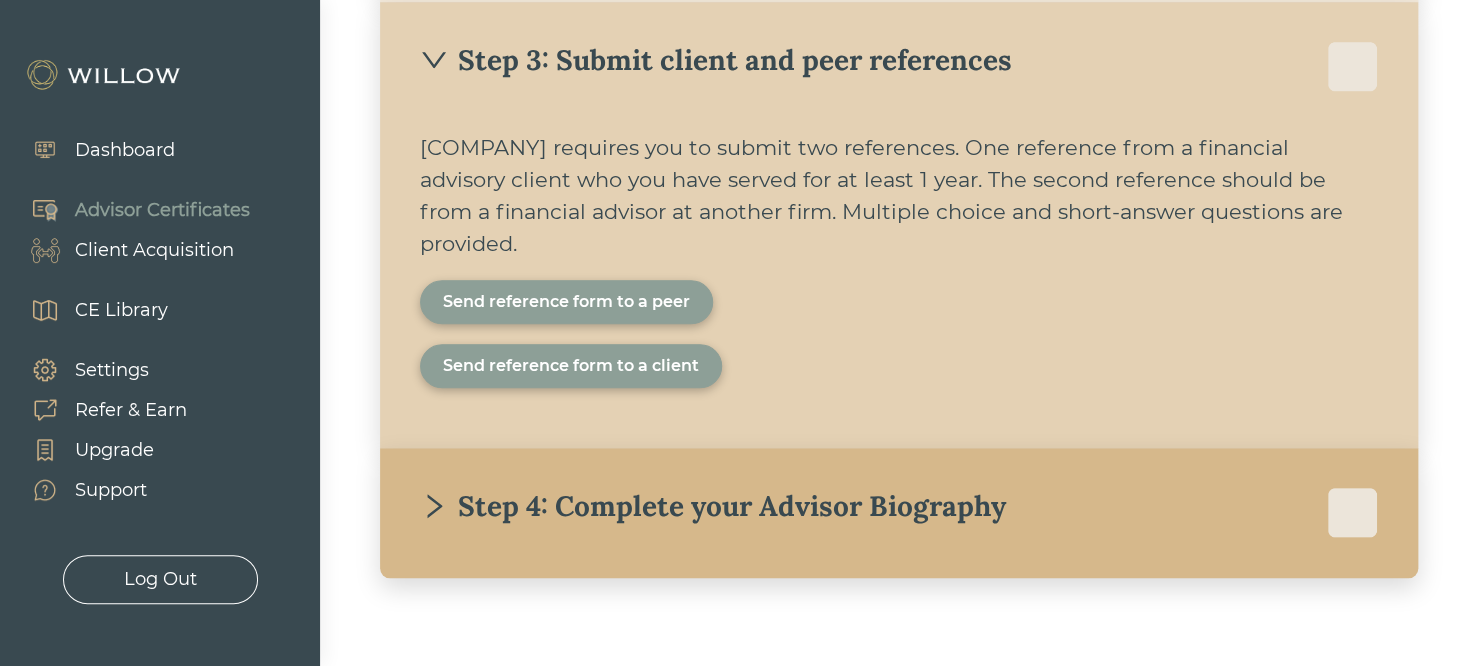 click on "Step 3: Submit client and peer references" at bounding box center (716, 60) 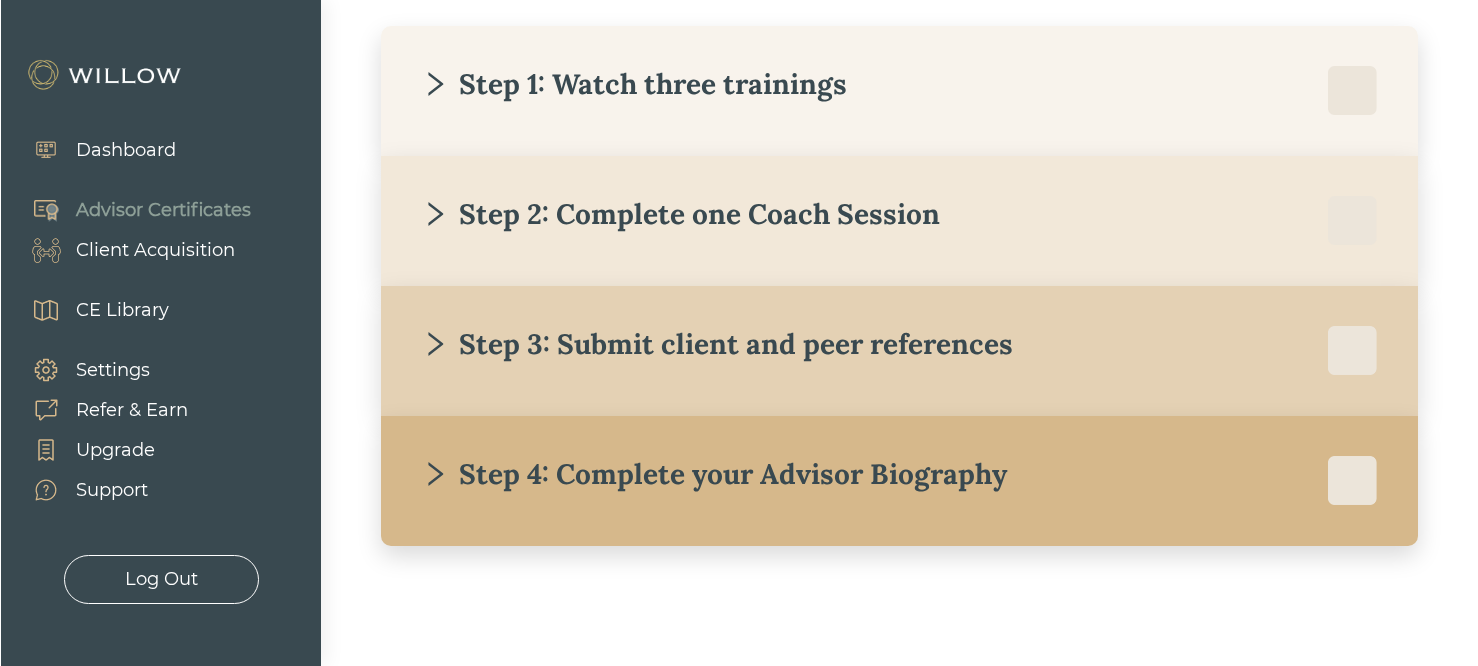 scroll, scrollTop: 410, scrollLeft: 0, axis: vertical 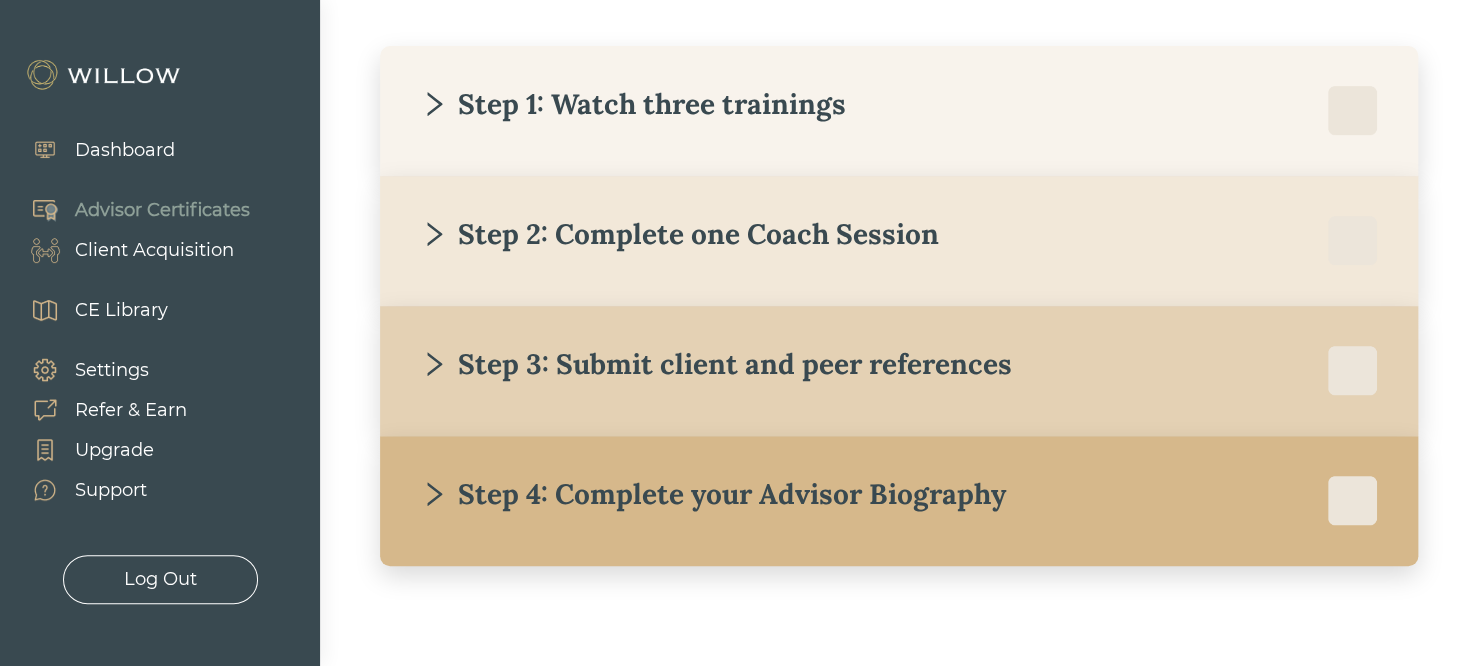 click on "Client Acquisition" at bounding box center (154, 250) 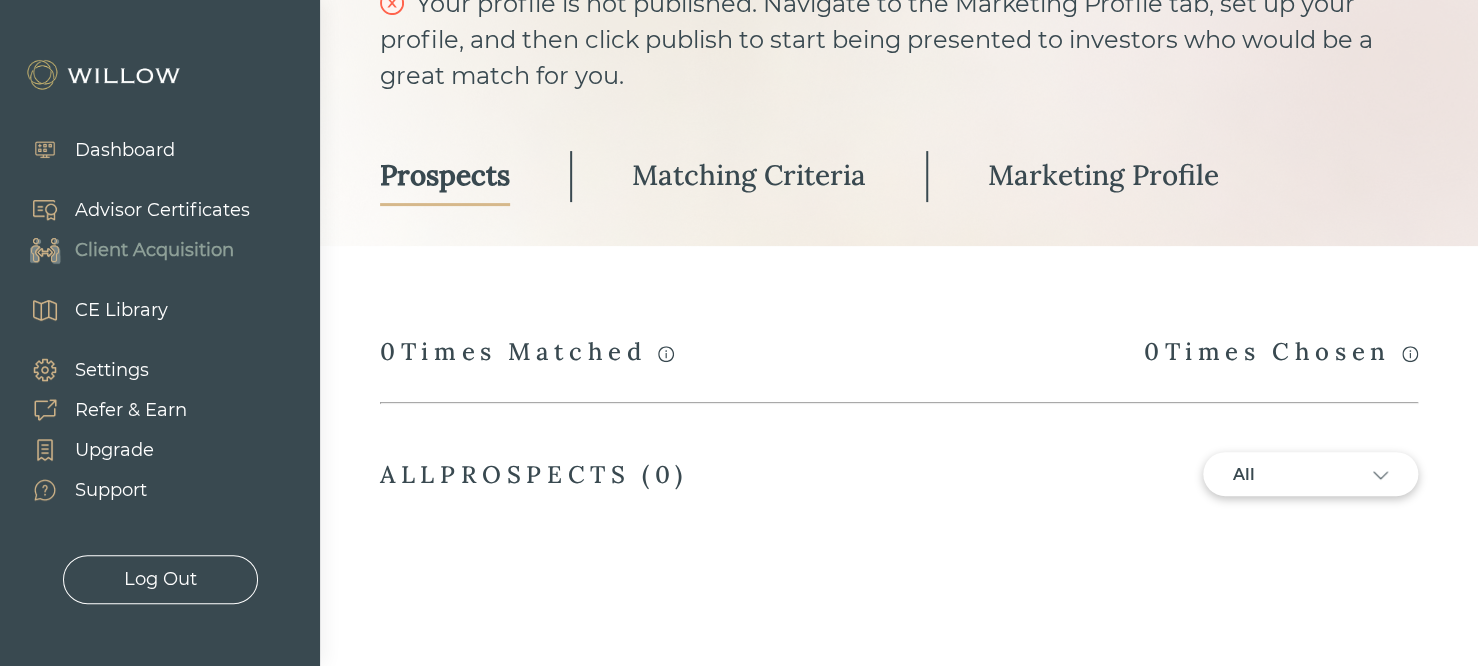 scroll, scrollTop: 184, scrollLeft: 0, axis: vertical 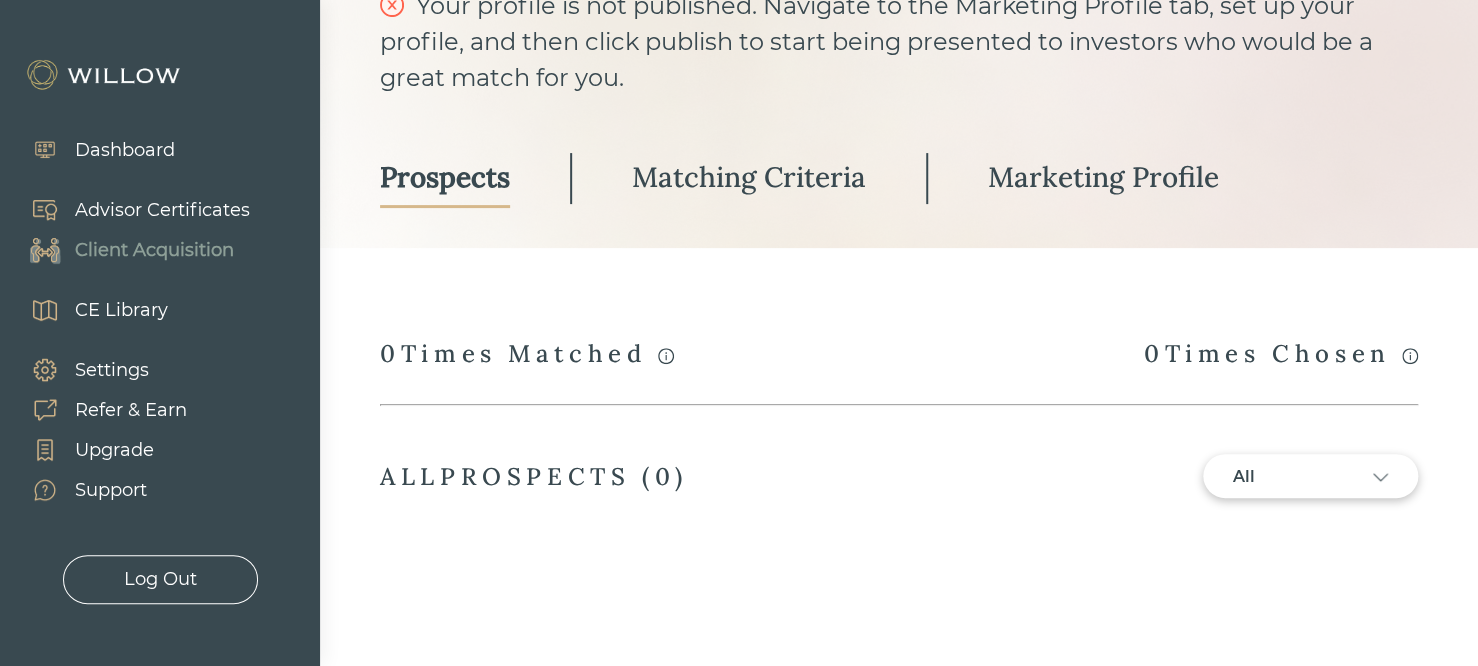 click on "Matching Criteria" at bounding box center [749, 177] 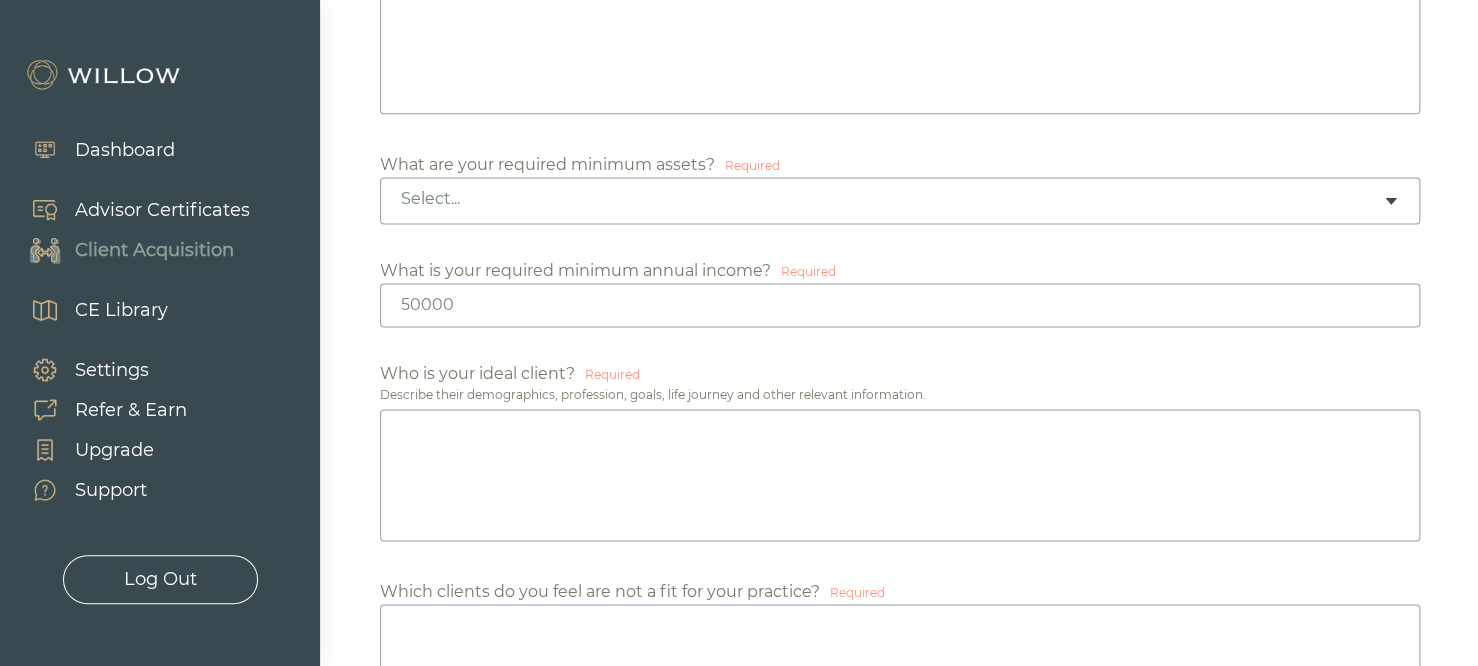 scroll, scrollTop: 1264, scrollLeft: 0, axis: vertical 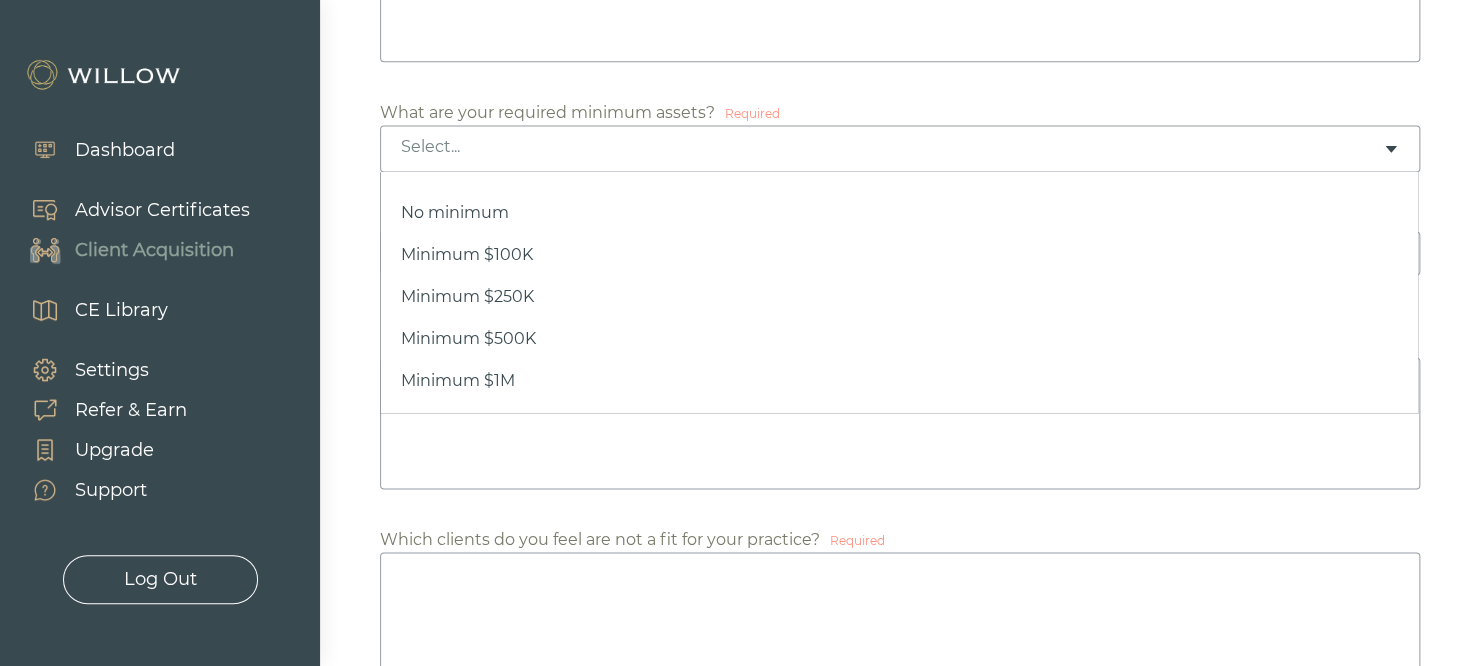 click on "Select..." at bounding box center (892, 147) 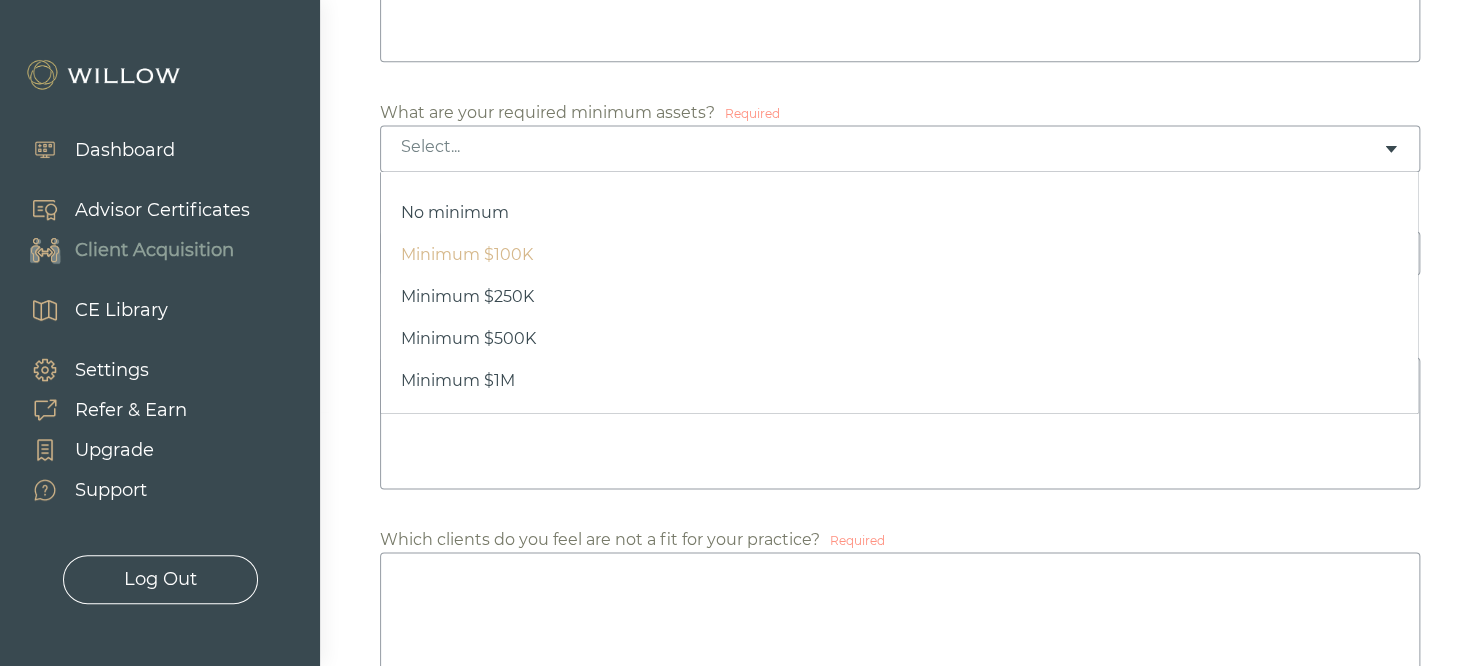 scroll, scrollTop: 0, scrollLeft: 0, axis: both 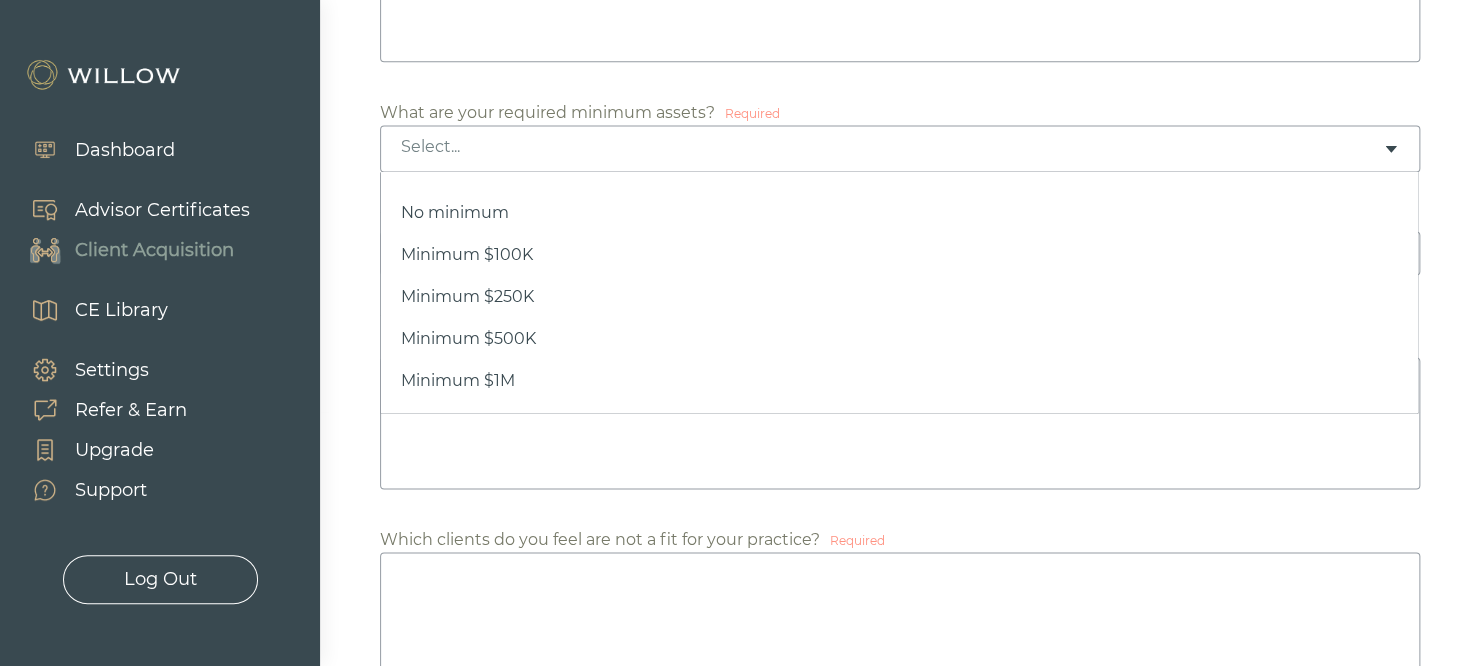 click on "Select..." at bounding box center [900, 148] 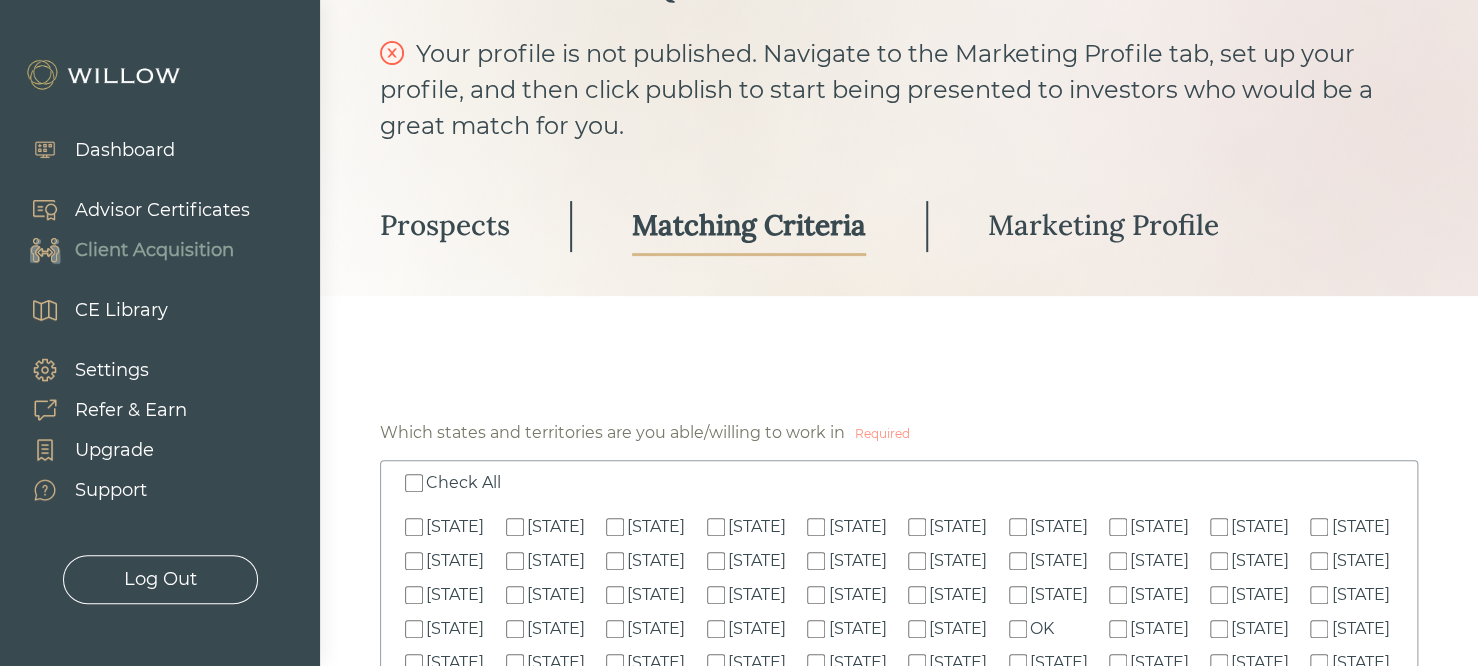 scroll, scrollTop: 16, scrollLeft: 0, axis: vertical 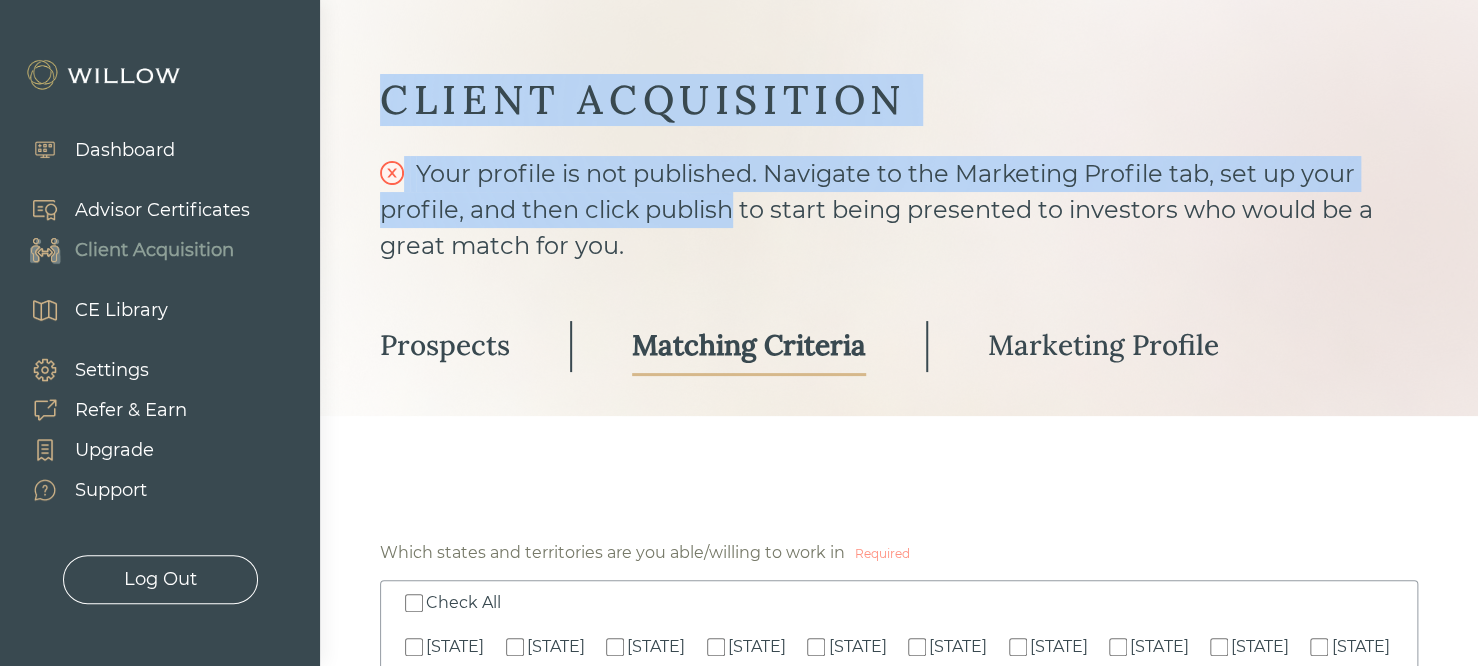 drag, startPoint x: 594, startPoint y: 60, endPoint x: 738, endPoint y: 208, distance: 206.49455 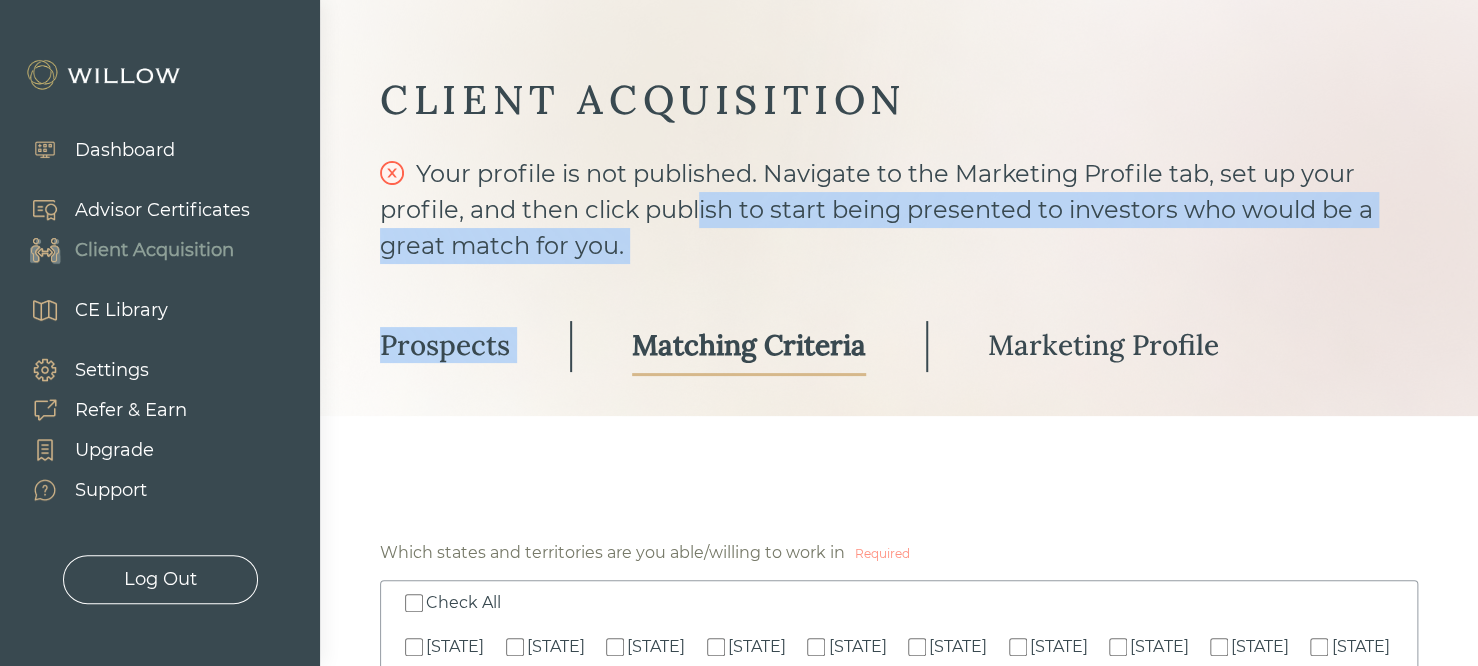 click on "CLIENT ACQUISITION     Your profile is not published. Navigate to the Marketing Profile tab, set up your profile, and then click publish to start being presented to investors who would be a great match for you. Prospects Matching Criteria Marketing Profile" at bounding box center (899, 200) 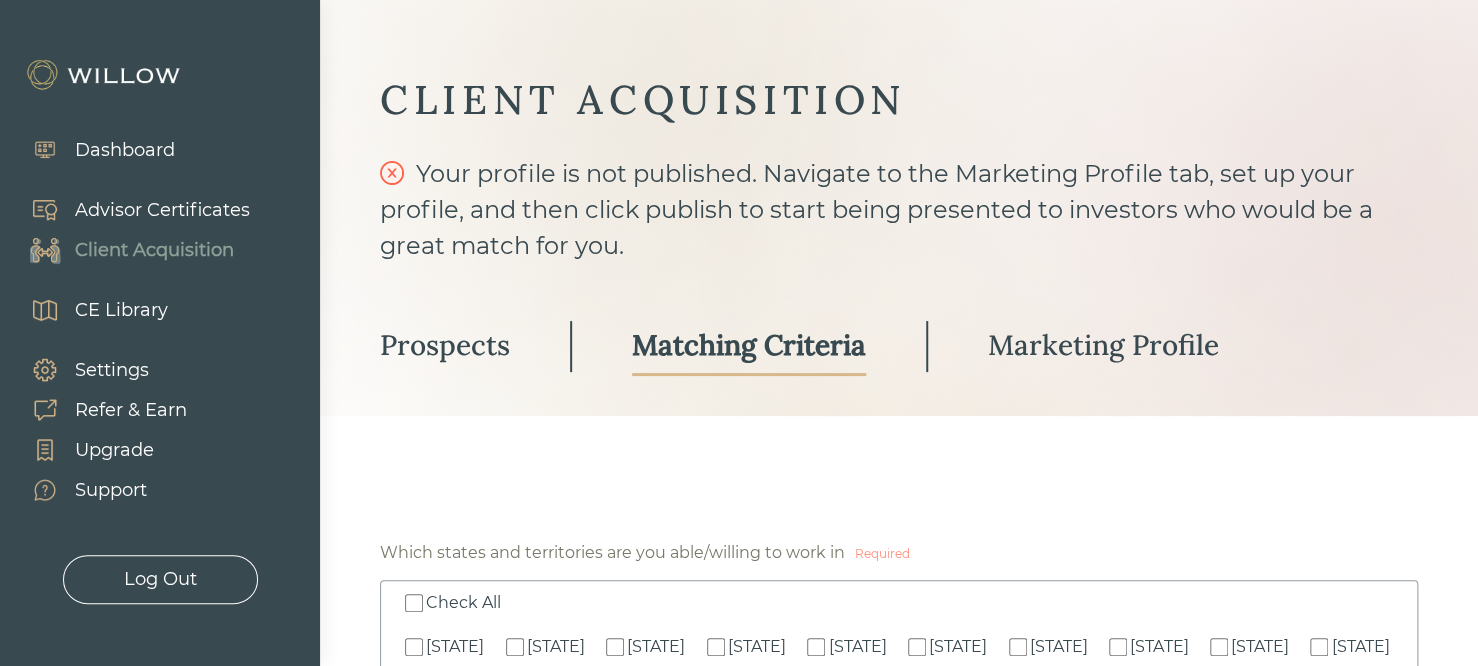 click on "CLIENT ACQUISITION" at bounding box center (899, 100) 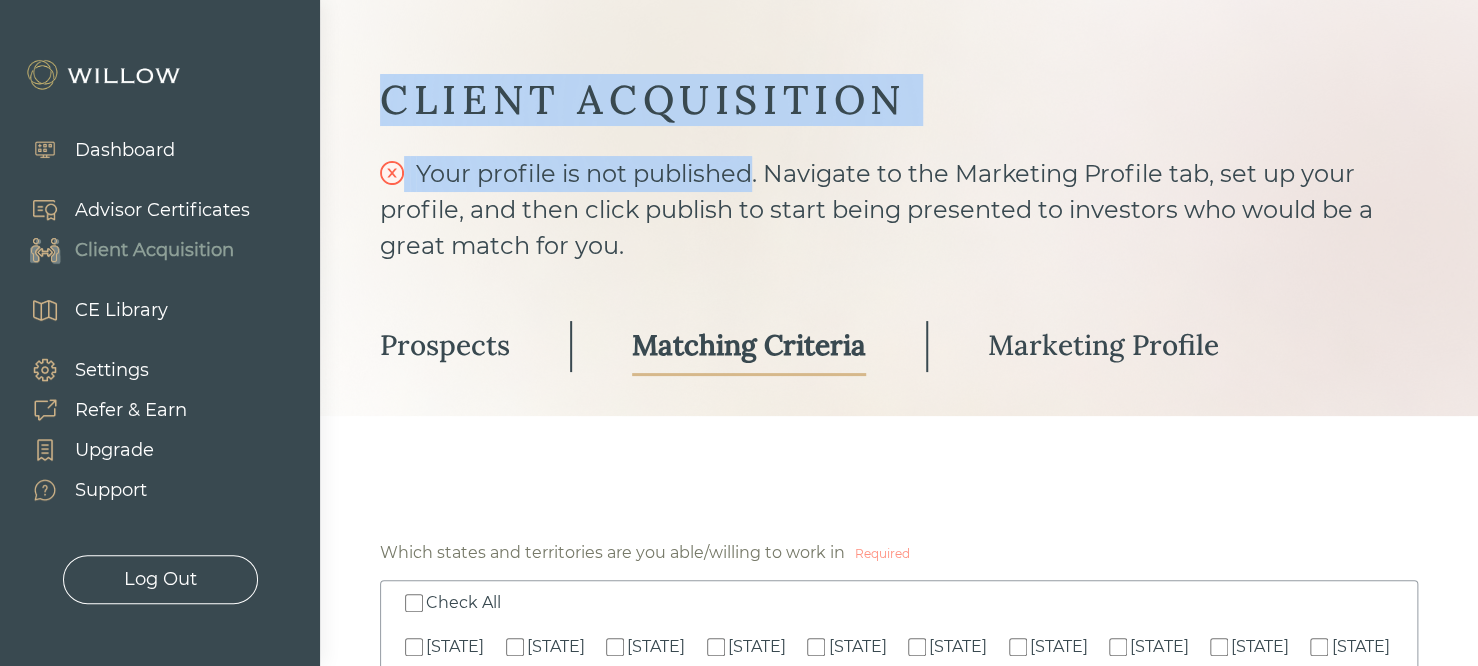 drag, startPoint x: 671, startPoint y: 38, endPoint x: 763, endPoint y: 173, distance: 163.36769 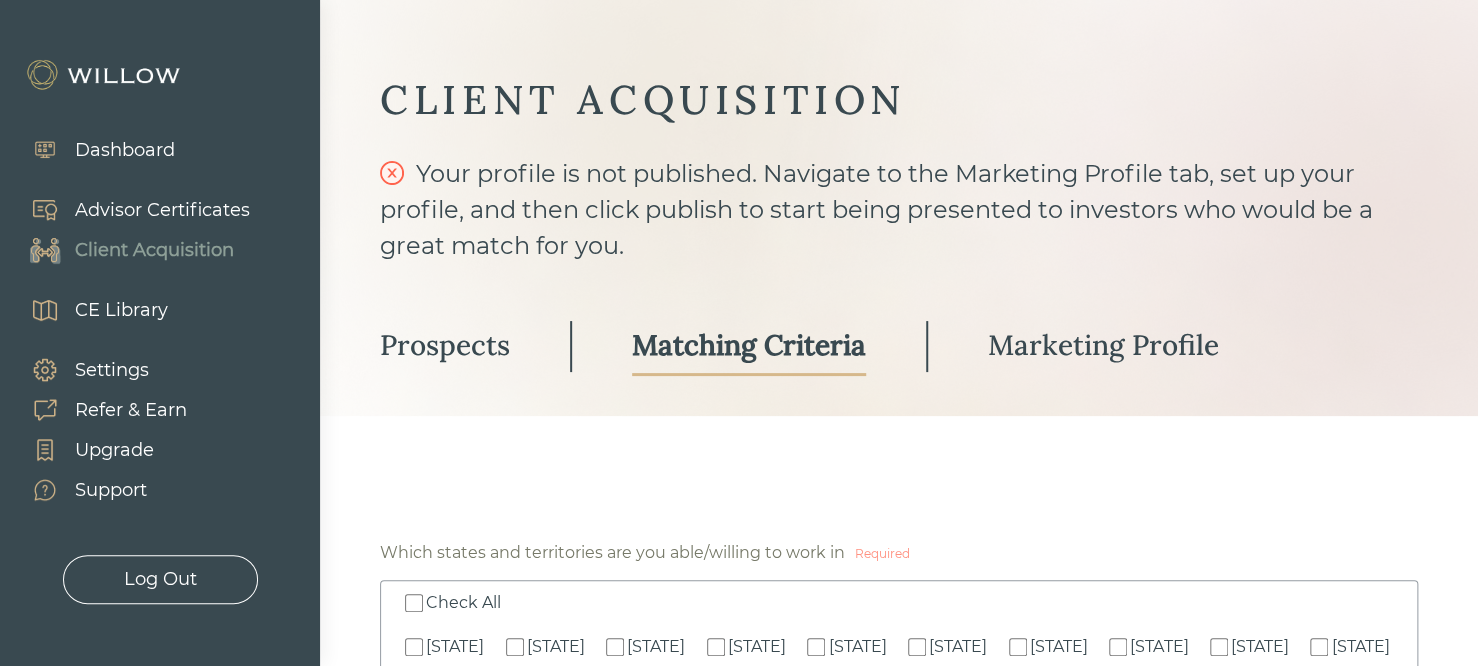 click on "Your profile is not published. Navigate to the Marketing Profile tab, set up your profile, and then click publish to start being presented to investors who would be a great match for you." at bounding box center [899, 210] 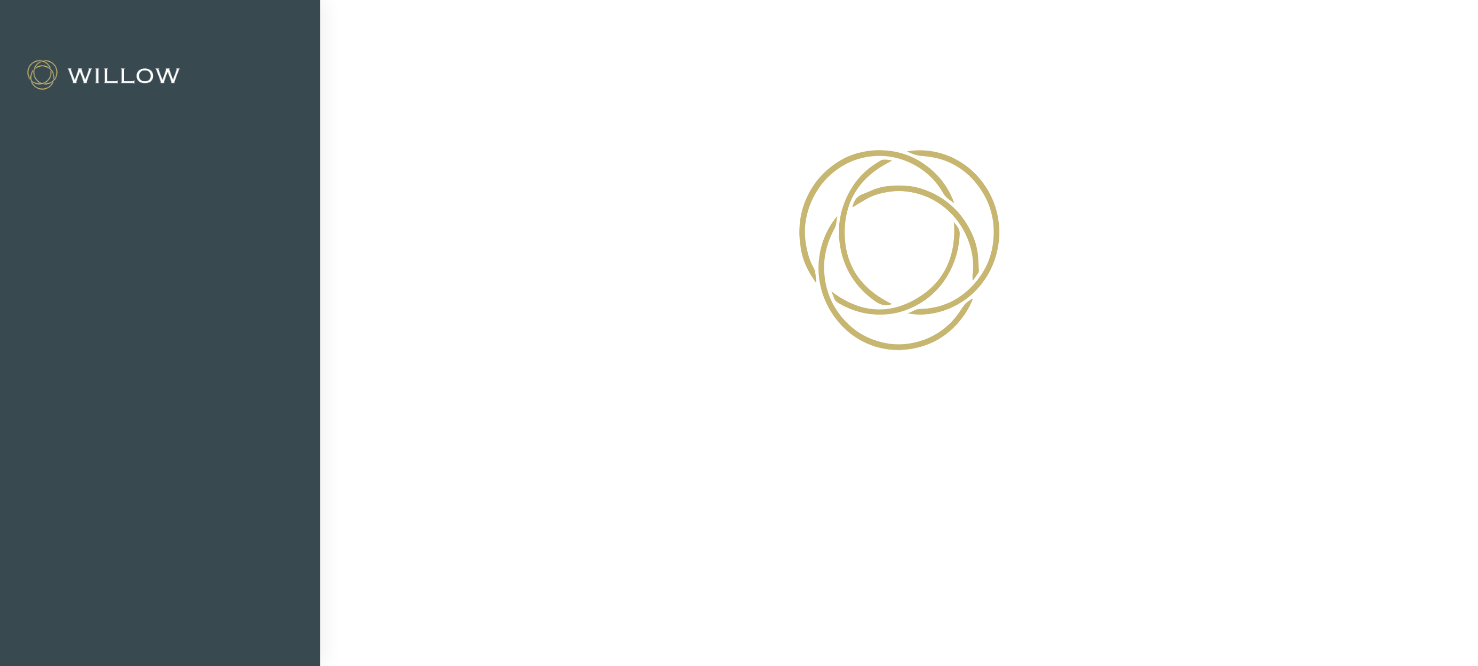 scroll, scrollTop: 0, scrollLeft: 0, axis: both 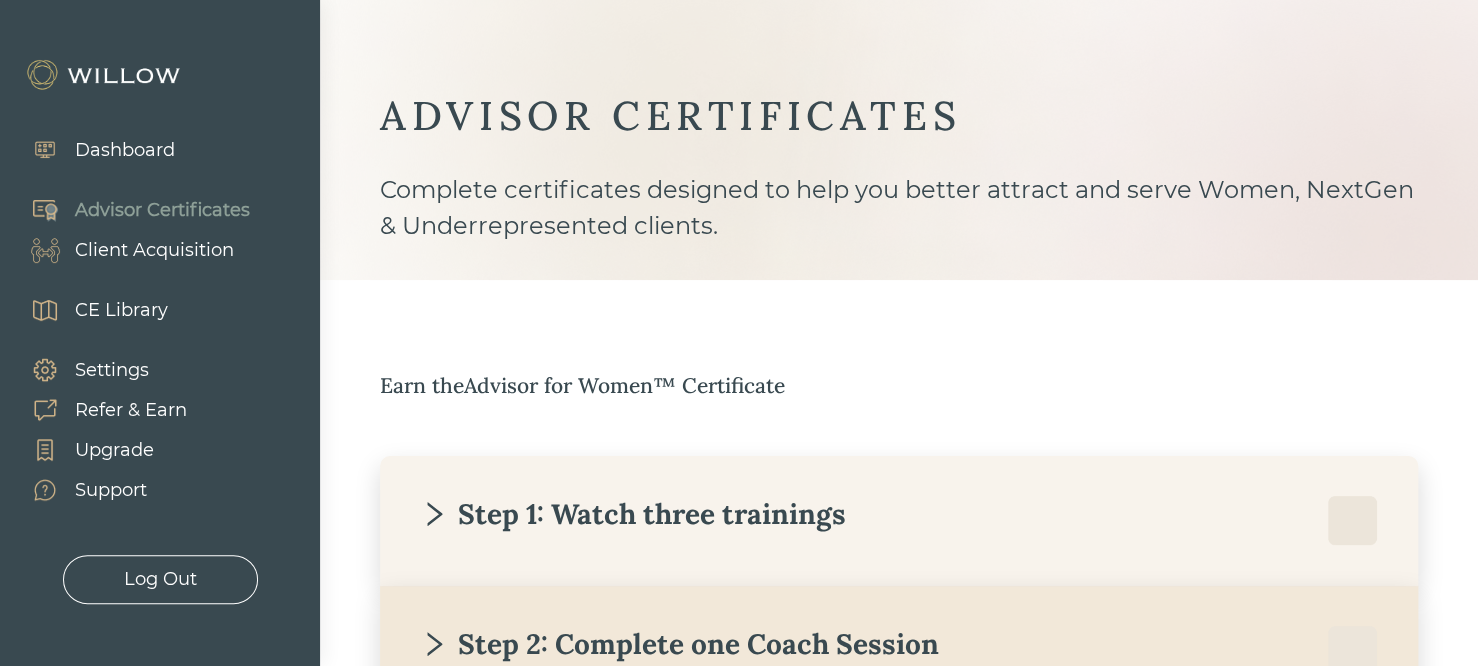 click on "Step 1: Watch three trainings" at bounding box center (633, 514) 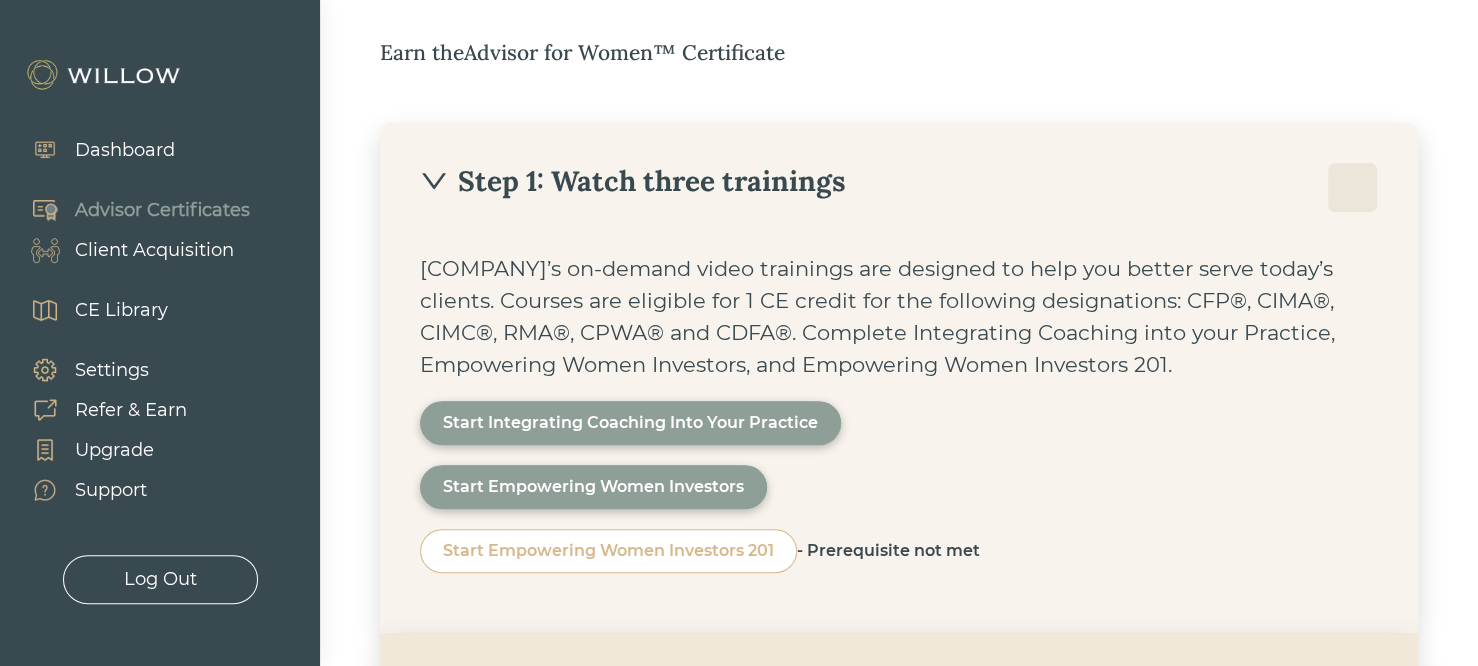 scroll, scrollTop: 360, scrollLeft: 0, axis: vertical 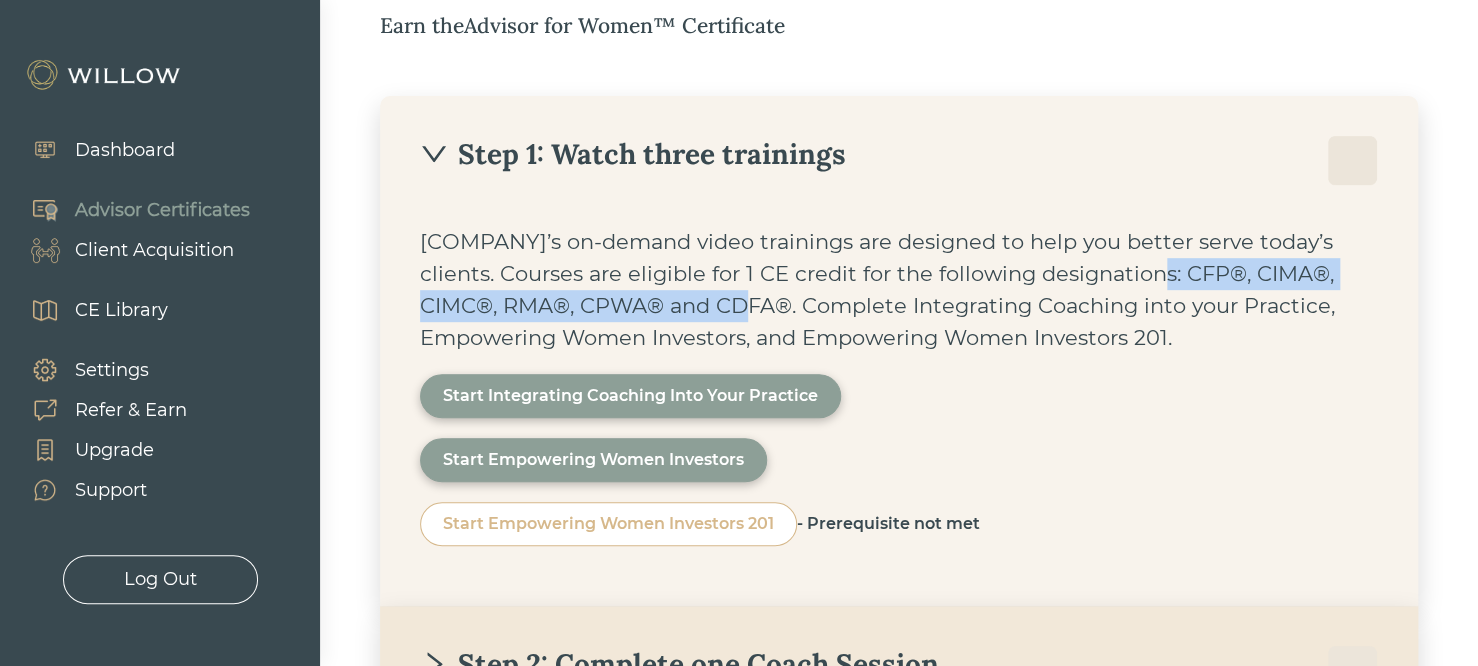 drag, startPoint x: 1108, startPoint y: 275, endPoint x: 713, endPoint y: 307, distance: 396.2941 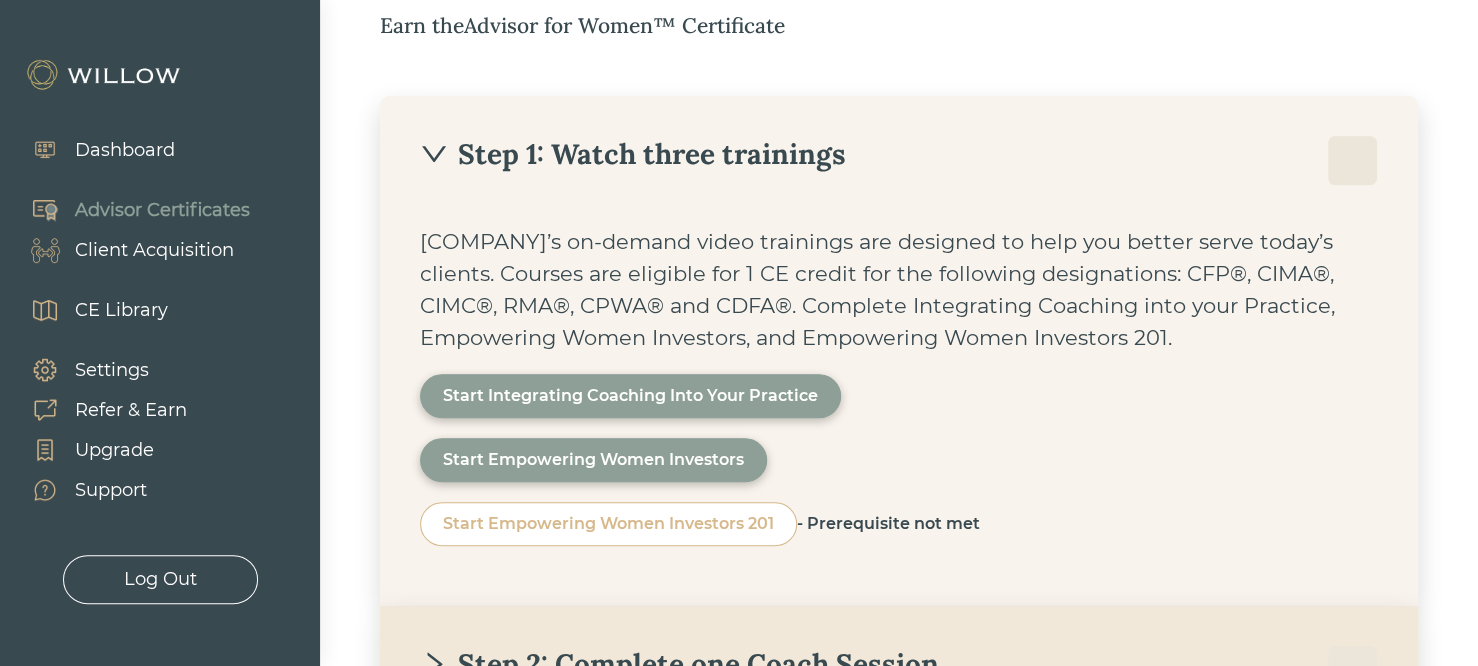 click on "Willow’s on-demand video trainings are designed to help you better serve today’s clients. Courses are eligible for 1 CE credit for the following designations: CFP®, CIMA®, CIMC®, RMA®, CPWA® and CDFA®. Complete Integrating Coaching into your Practice, Empowering Women Investors, and Empowering Women Investors 201. Start Integrating Coaching Into Your Practice Start Empowering Women Investors Start Empowering Women Investors 201   - Prerequisite not met" at bounding box center (899, 396) 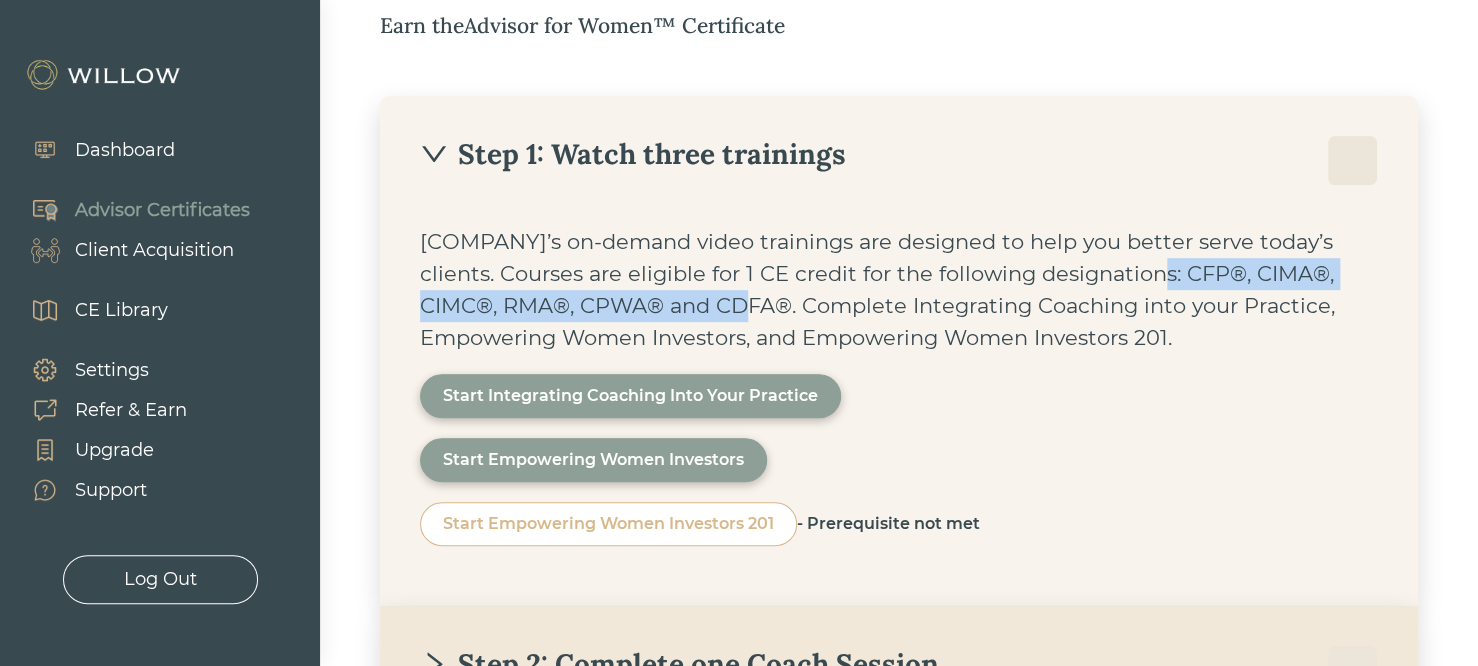 drag, startPoint x: 1108, startPoint y: 282, endPoint x: 708, endPoint y: 318, distance: 401.61673 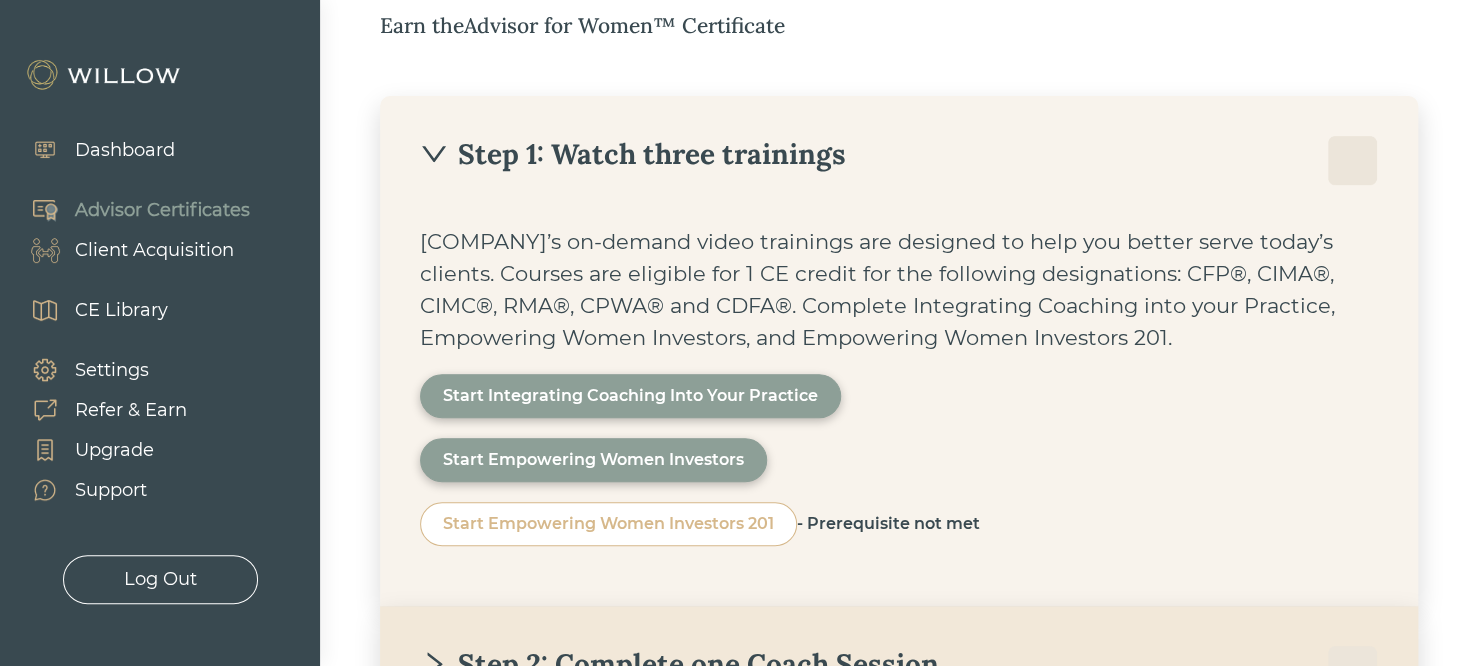 click on "Willow’s on-demand video trainings are designed to help you better serve today’s clients. Courses are eligible for 1 CE credit for the following designations: CFP®, CIMA®, CIMC®, RMA®, CPWA® and CDFA®. Complete Integrating Coaching into your Practice, Empowering Women Investors, and Empowering Women Investors 201." at bounding box center [899, 290] 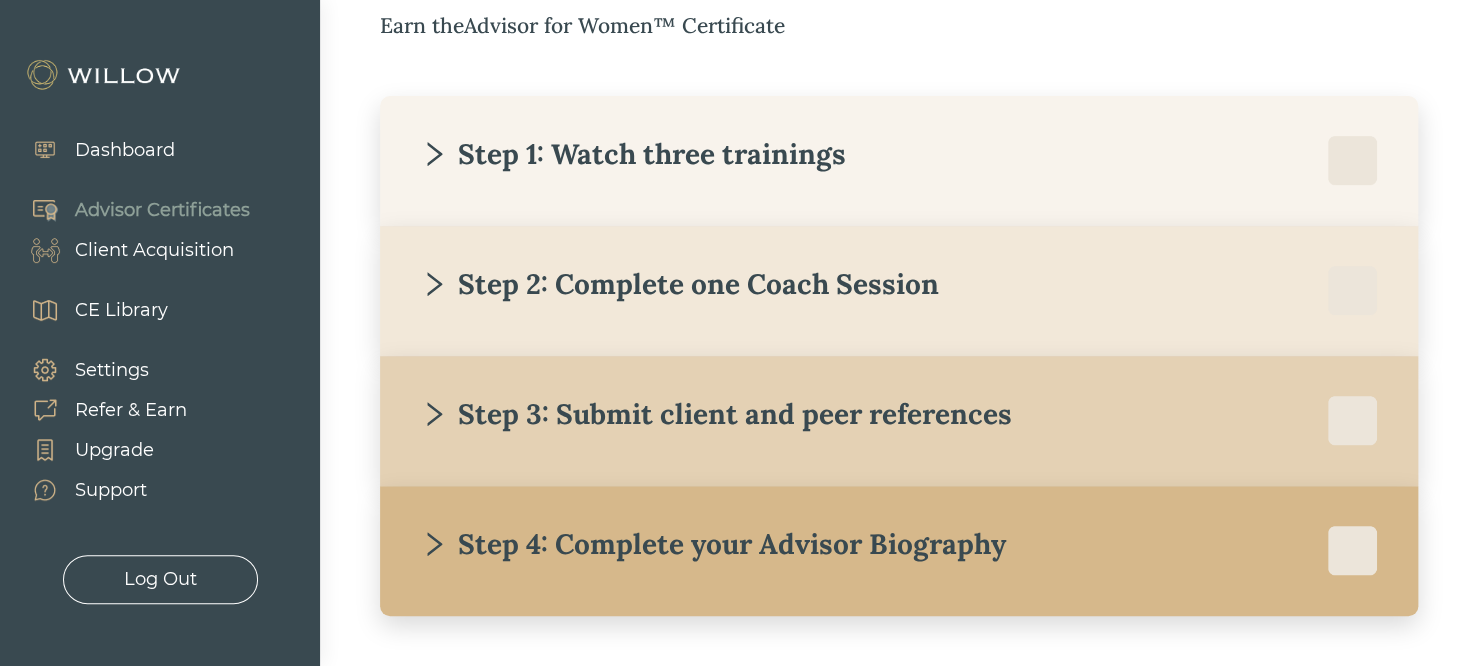 click on "Client Acquisition" at bounding box center (154, 250) 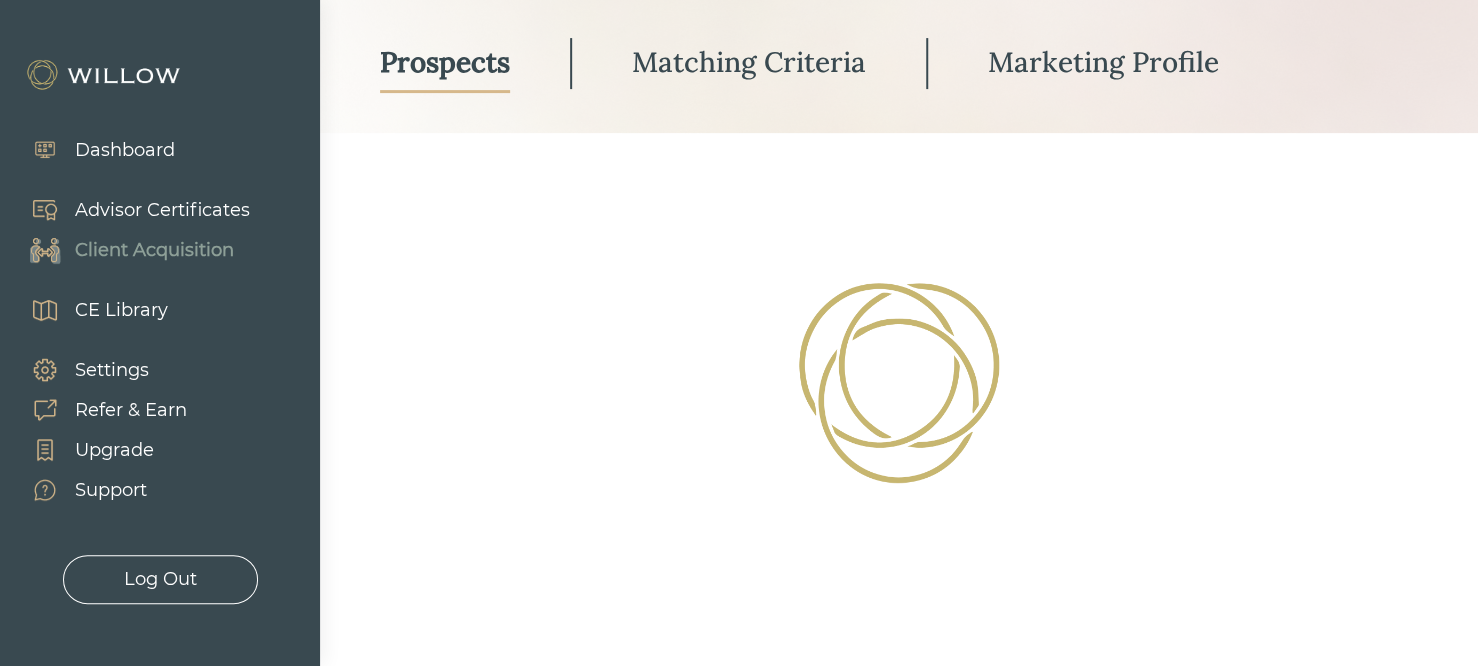 scroll, scrollTop: 184, scrollLeft: 0, axis: vertical 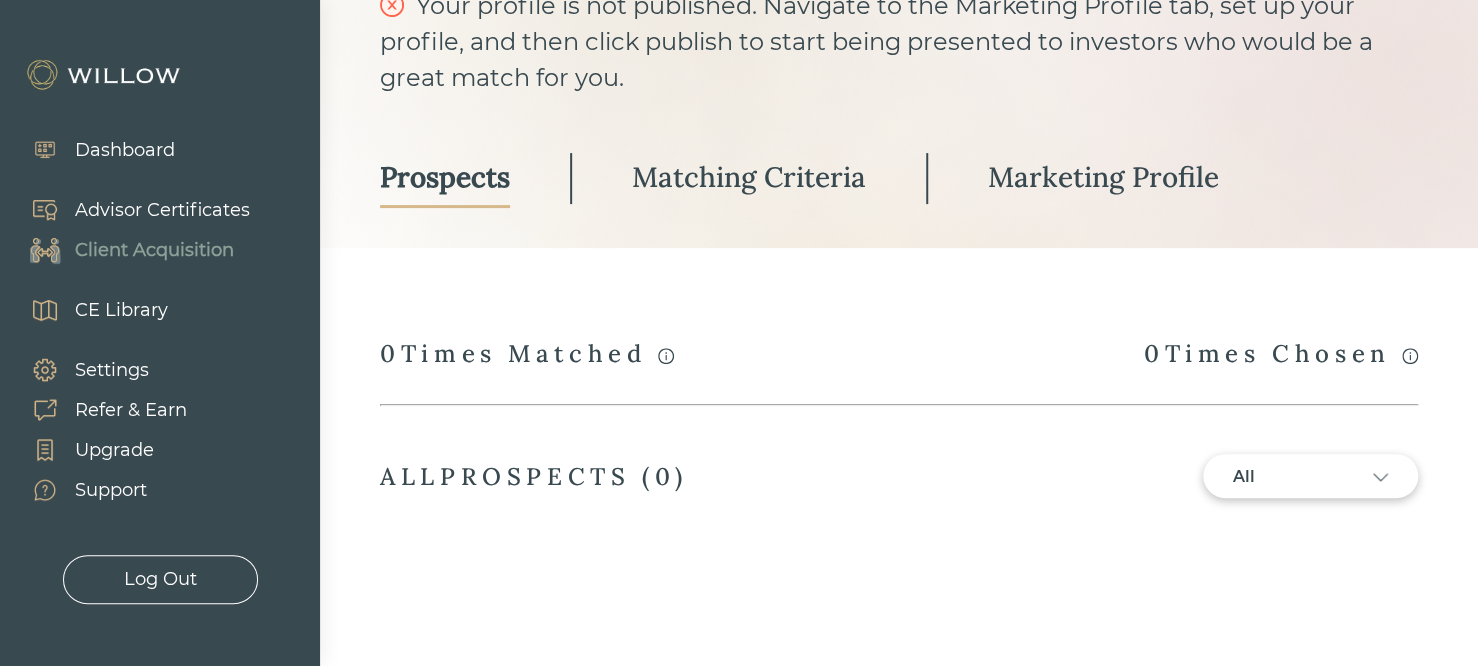 click on "Matching Criteria" at bounding box center [749, 177] 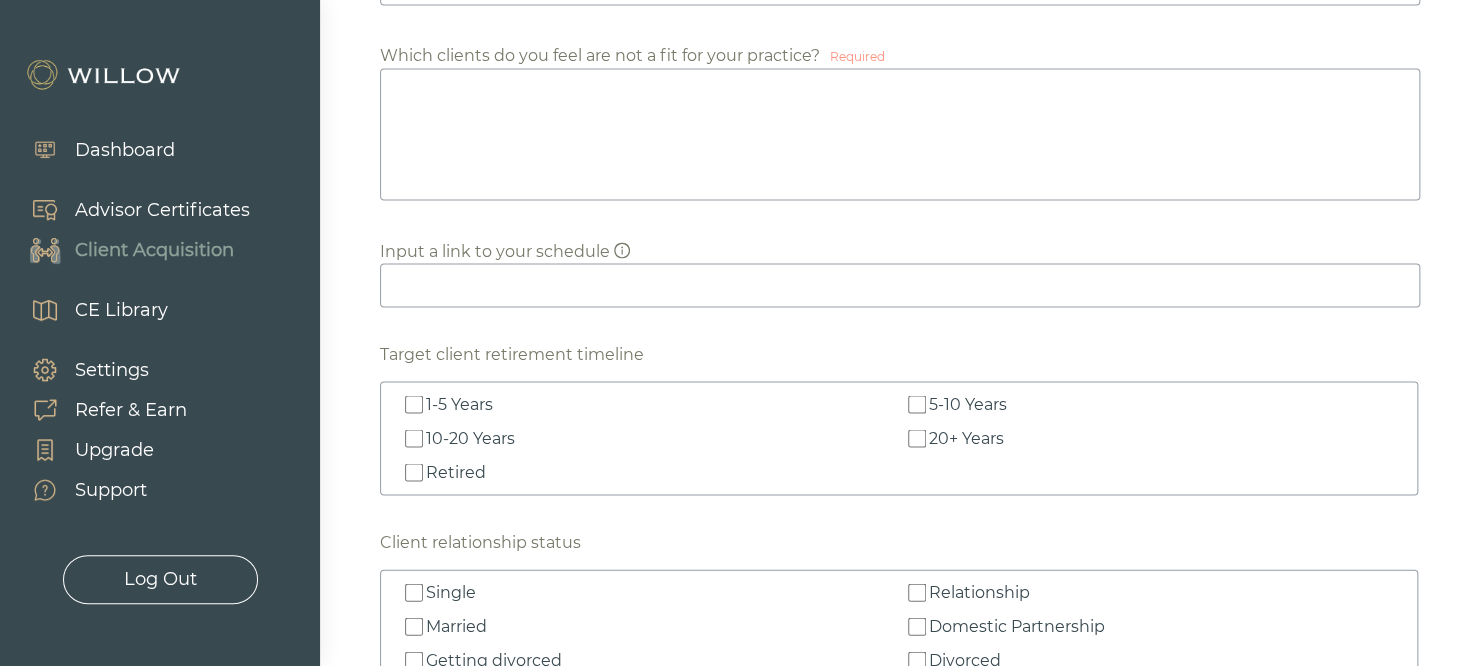 scroll, scrollTop: 1833, scrollLeft: 0, axis: vertical 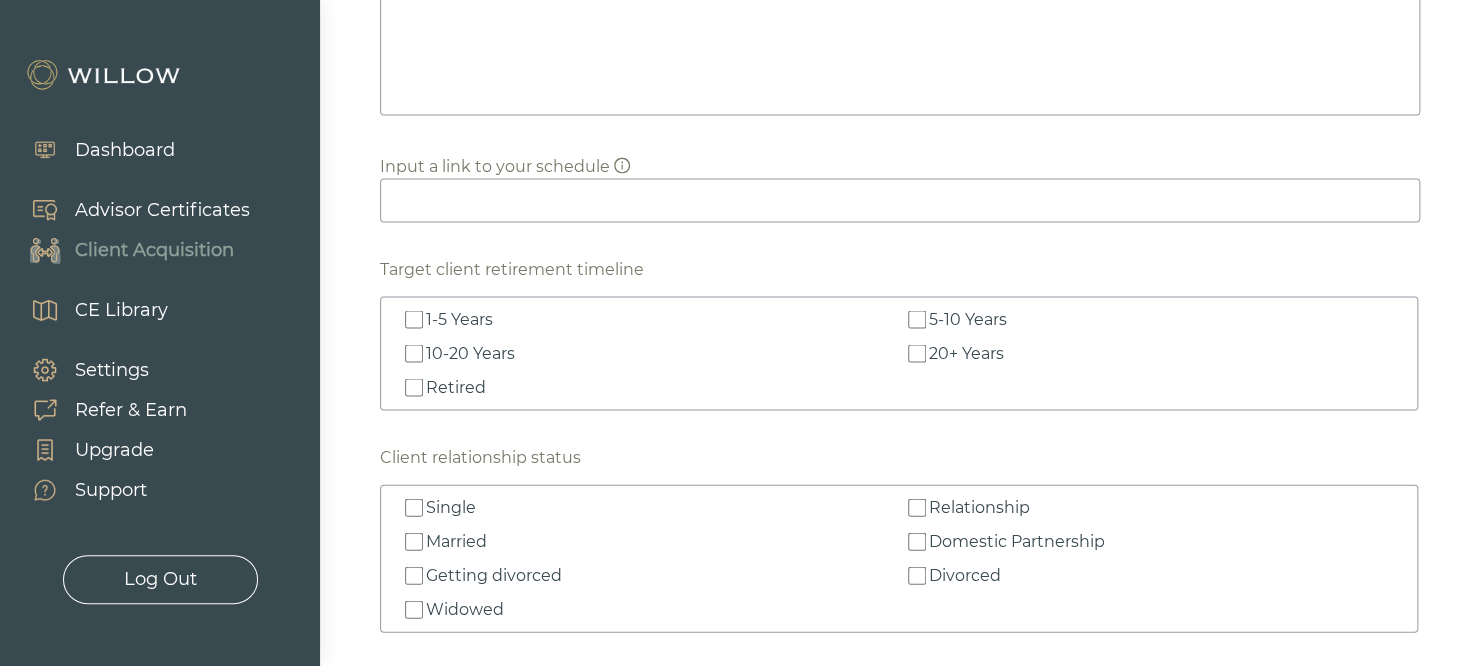click at bounding box center (900, 200) 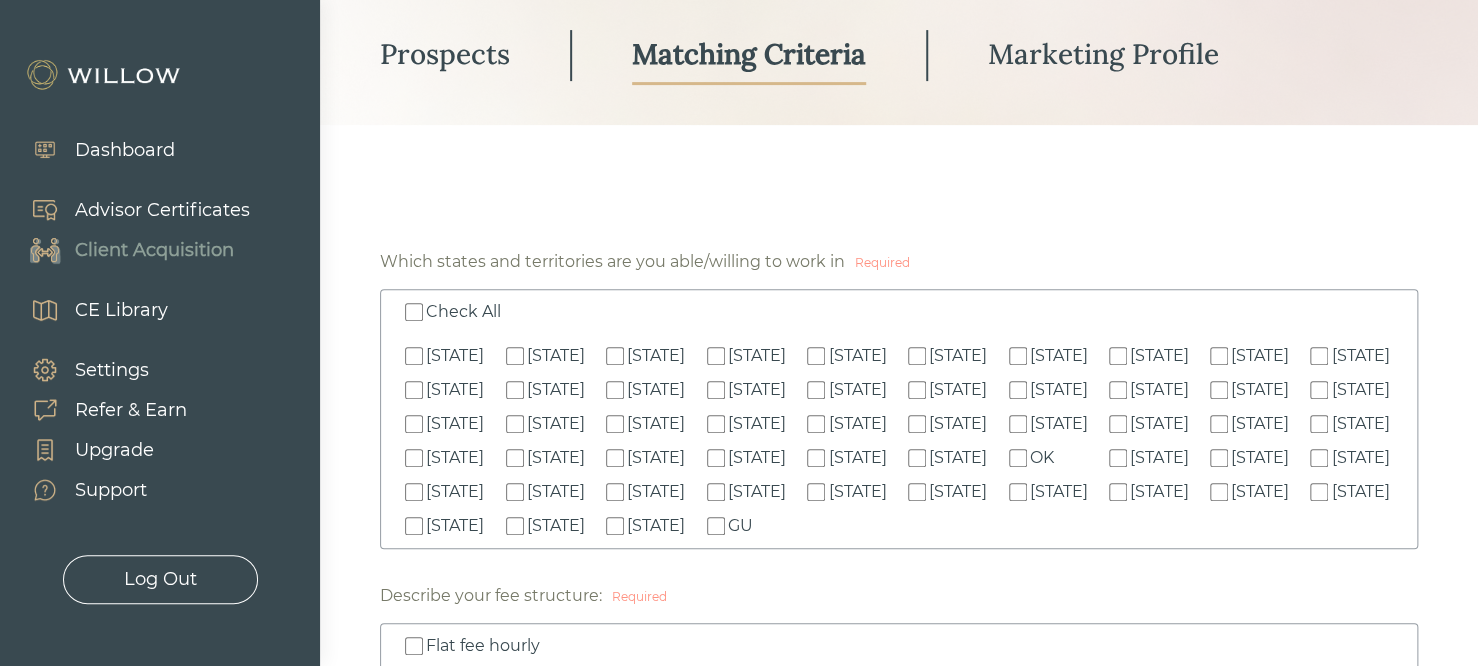 scroll, scrollTop: 254, scrollLeft: 0, axis: vertical 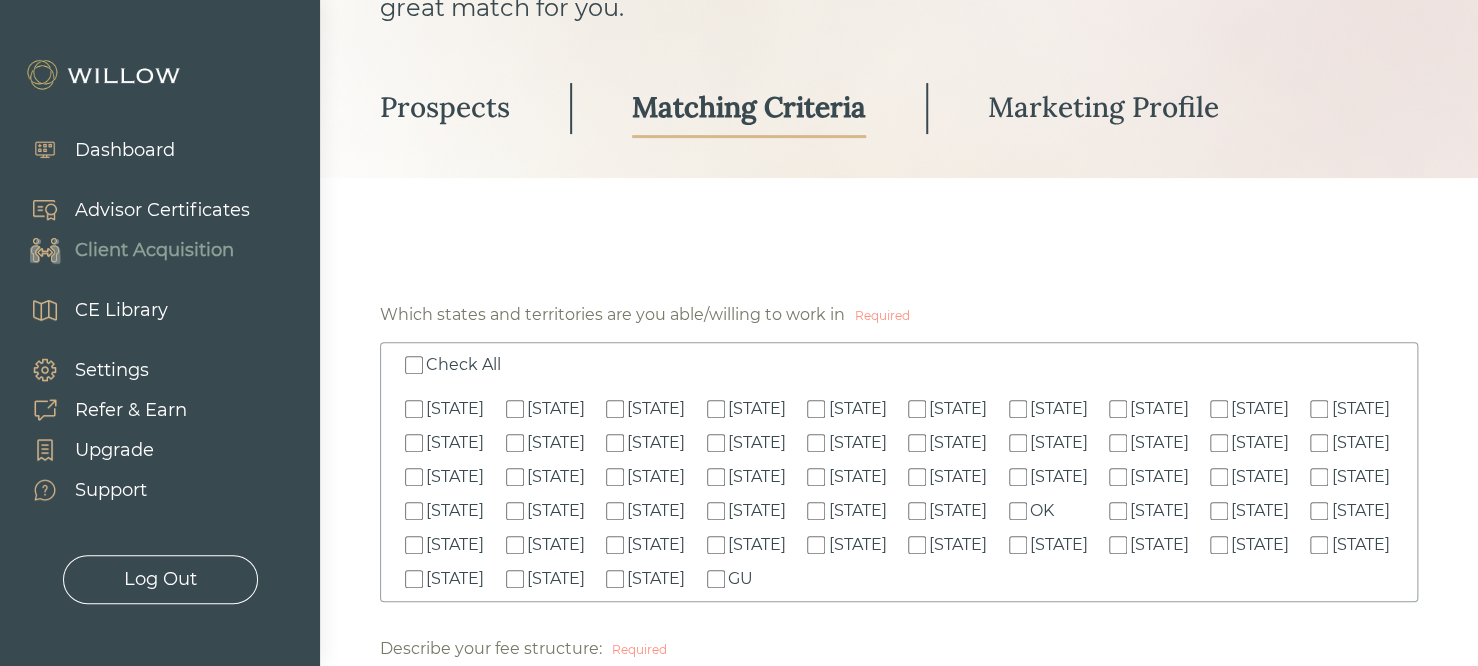 click on "Advisor Certificates" at bounding box center [162, 210] 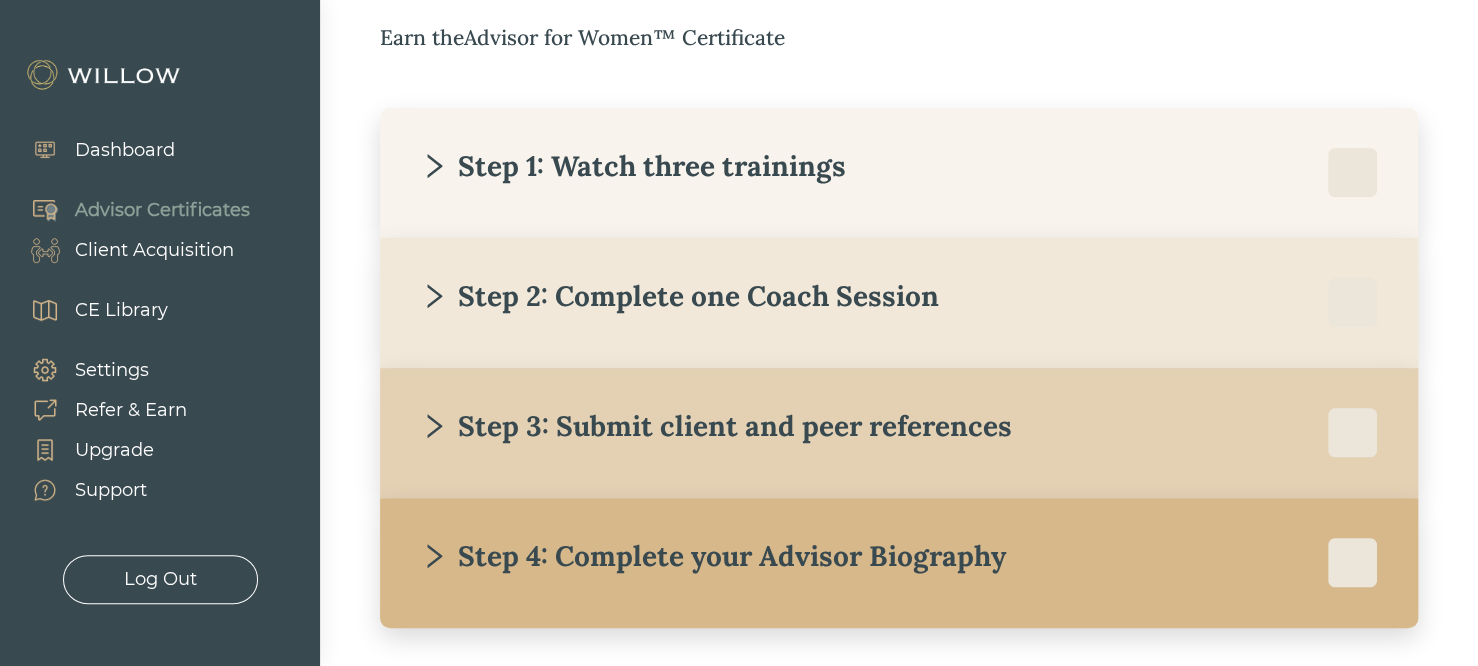 scroll, scrollTop: 360, scrollLeft: 0, axis: vertical 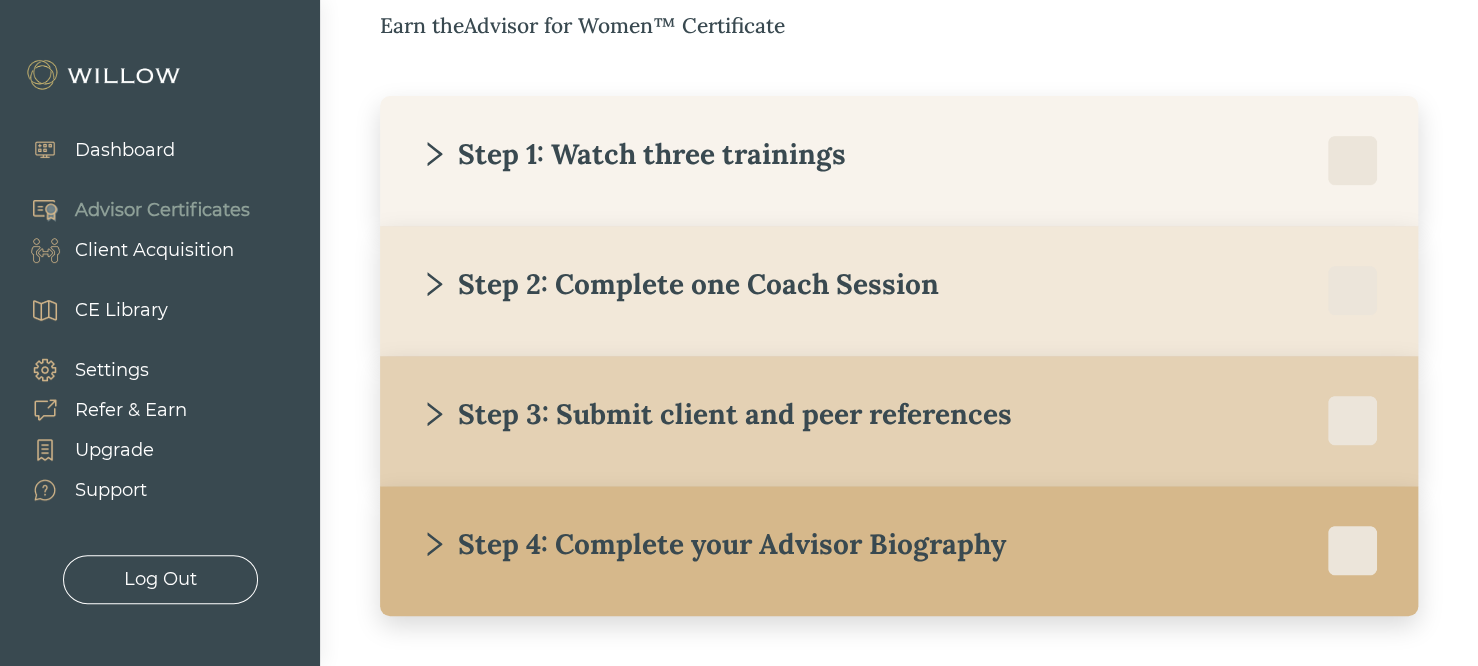 click on "Client Acquisition" at bounding box center [154, 250] 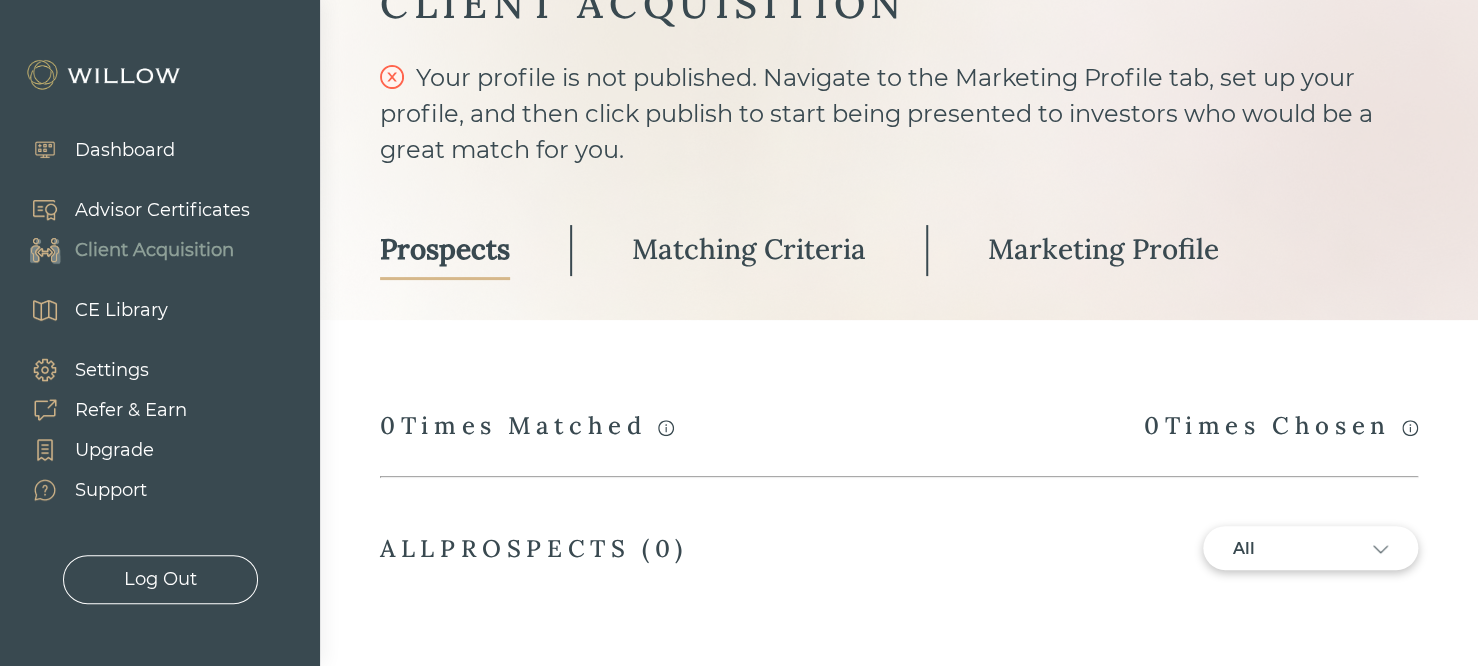 scroll, scrollTop: 0, scrollLeft: 0, axis: both 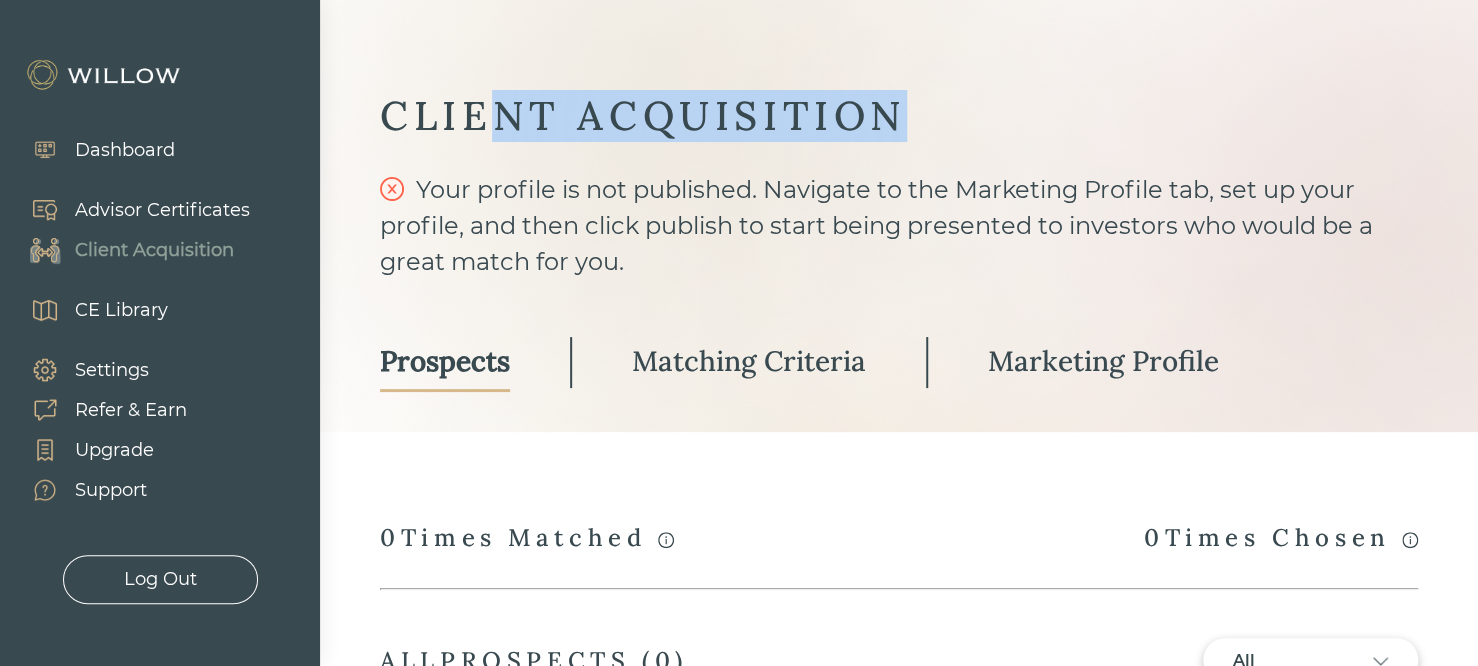 drag, startPoint x: 488, startPoint y: 122, endPoint x: 707, endPoint y: 152, distance: 221.04524 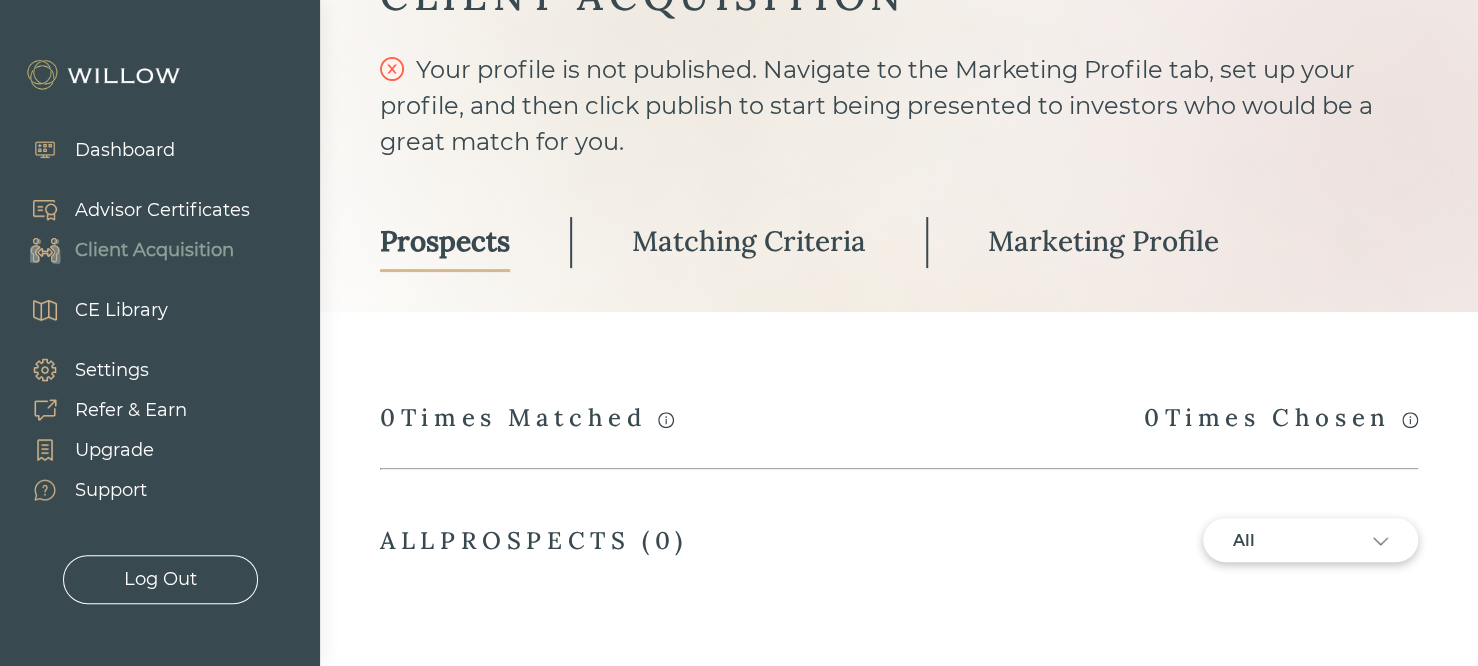 scroll, scrollTop: 184, scrollLeft: 0, axis: vertical 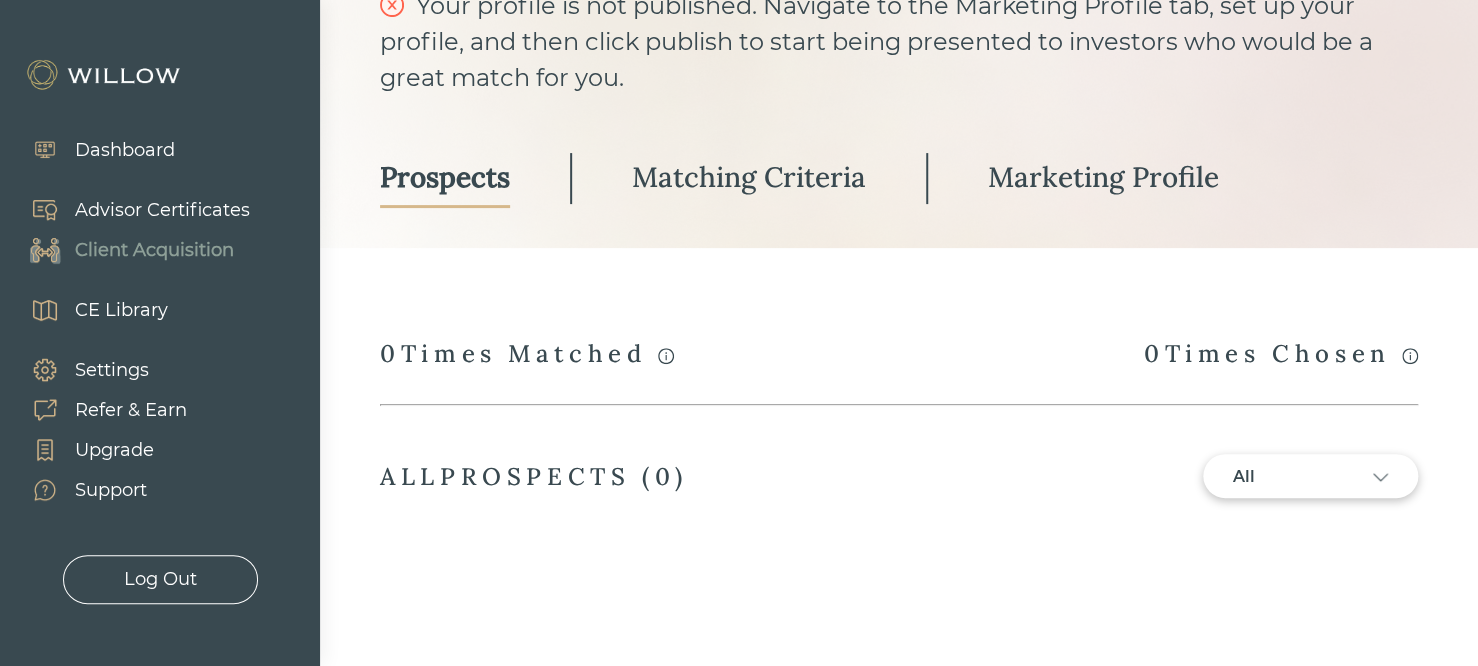 click on "Matching Criteria" at bounding box center [749, 177] 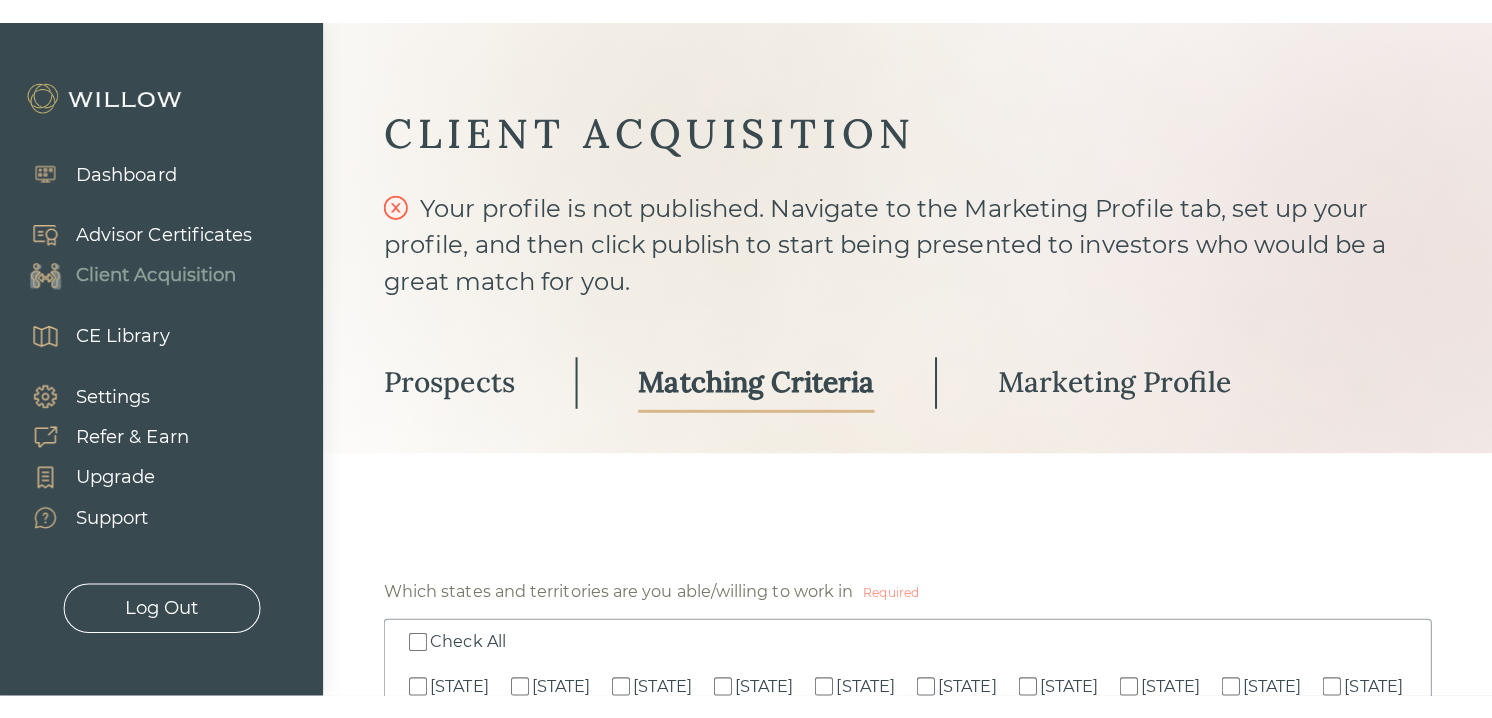 scroll, scrollTop: 0, scrollLeft: 0, axis: both 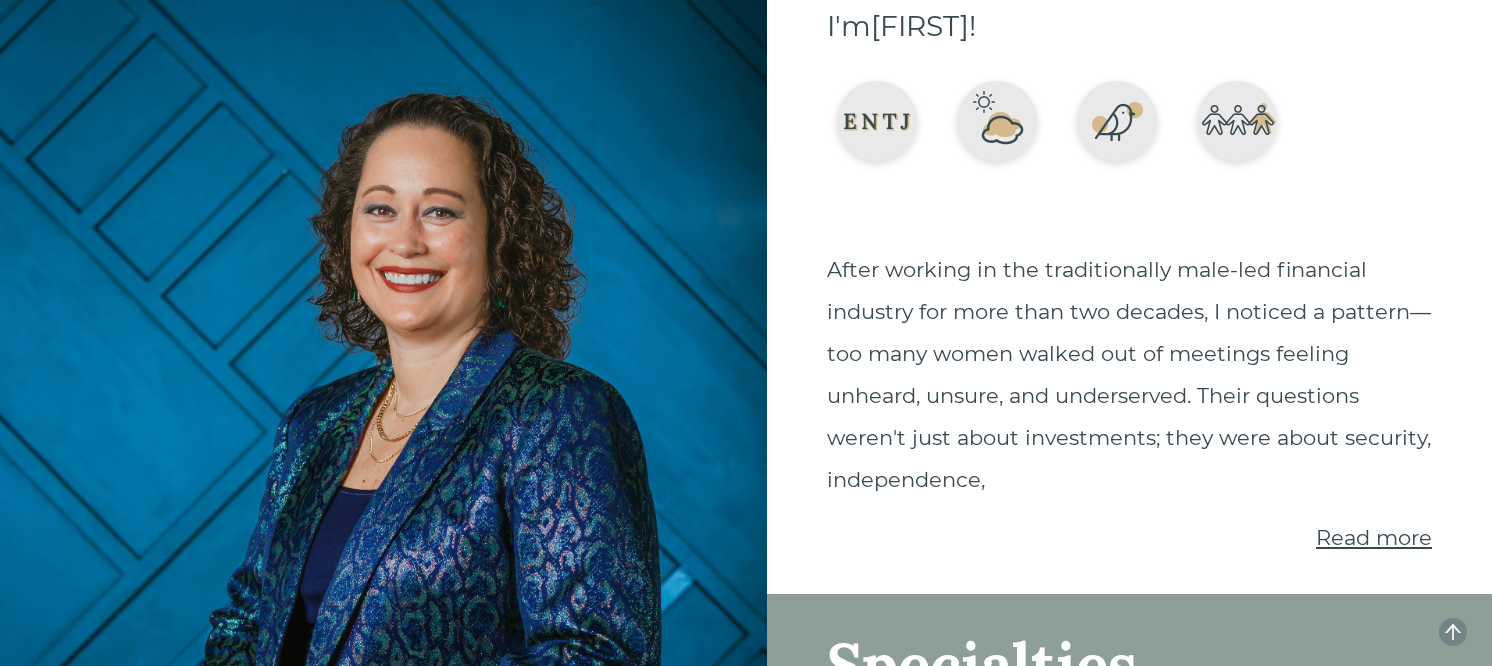 click on "Read more" at bounding box center [1374, 537] 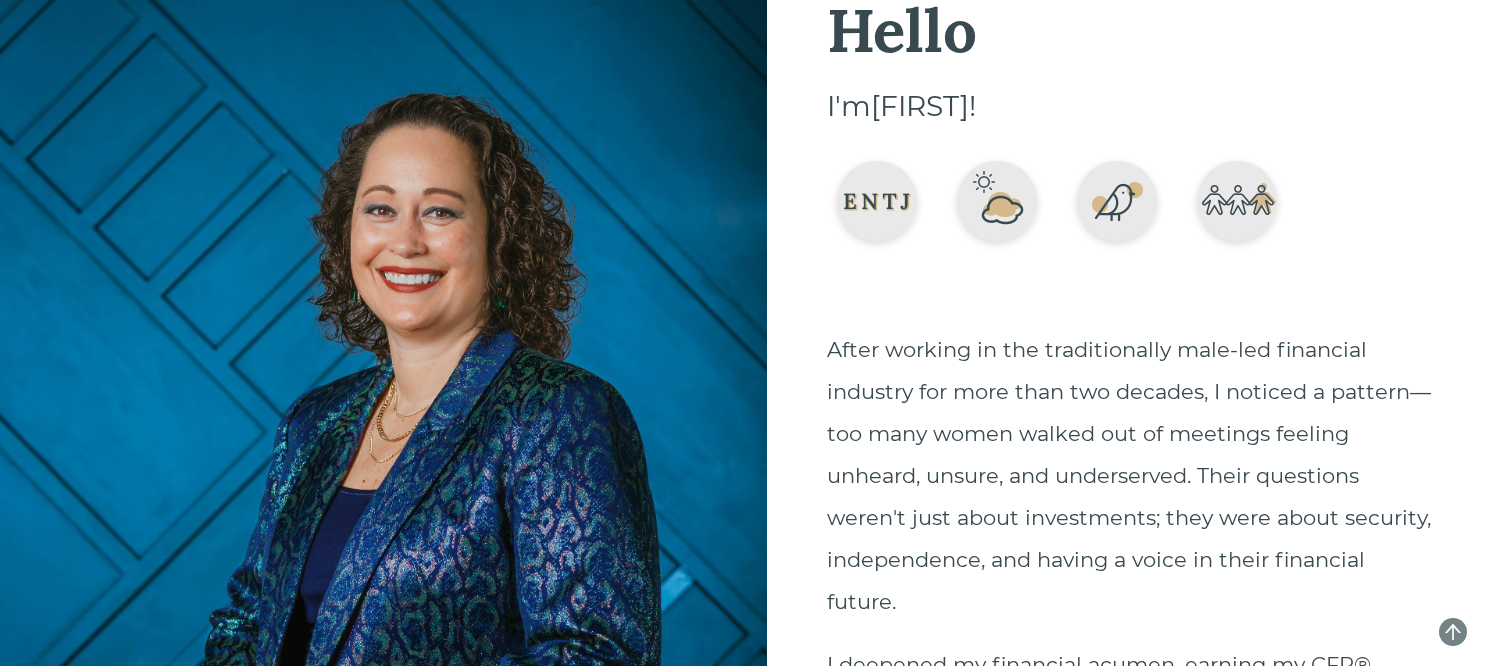 scroll, scrollTop: 0, scrollLeft: 0, axis: both 